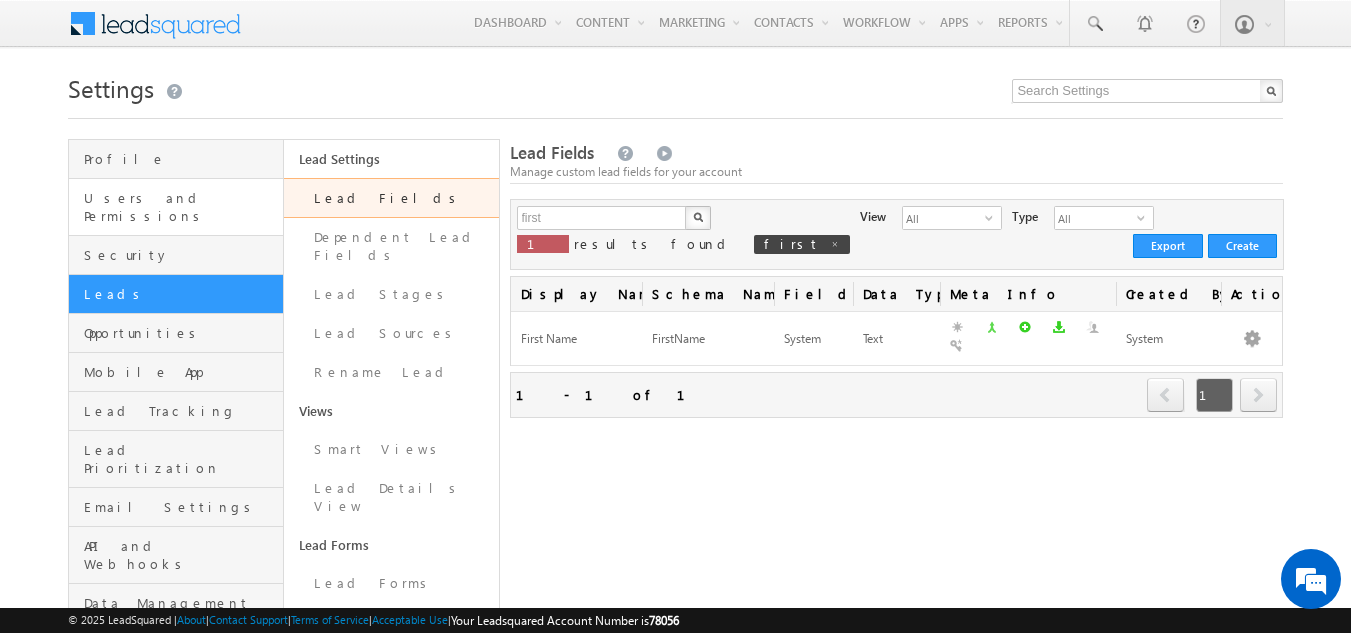 scroll, scrollTop: 0, scrollLeft: 0, axis: both 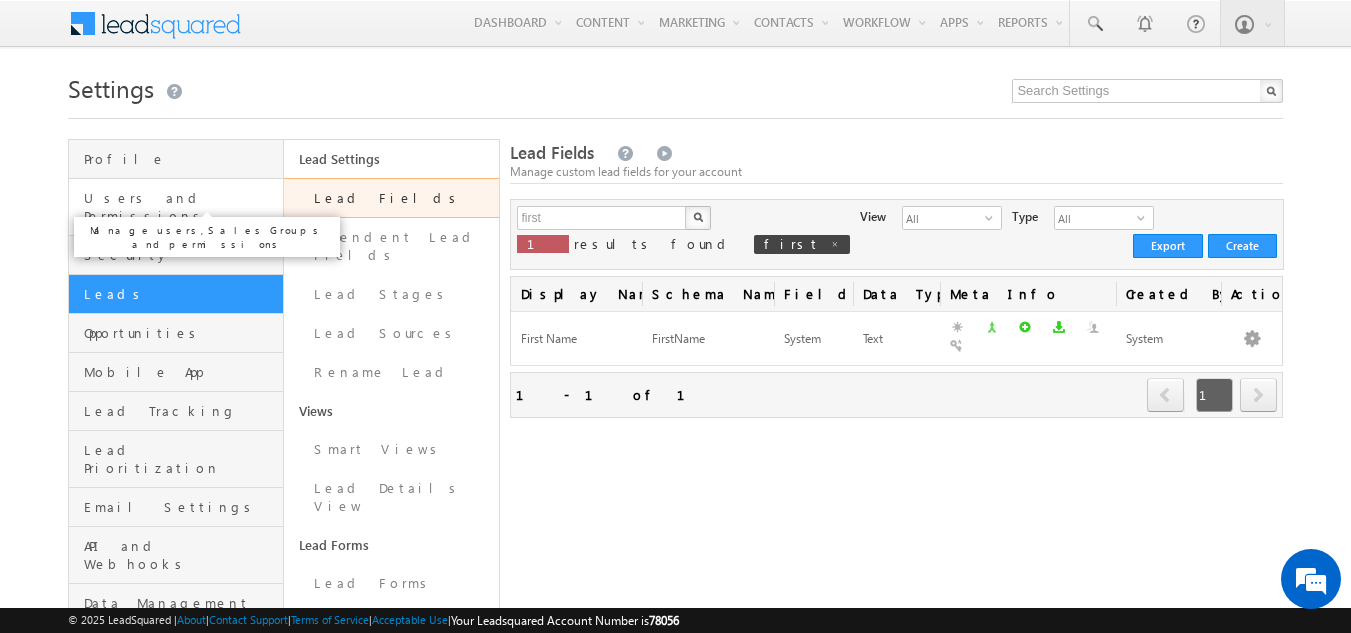 click on "Users and Permissions" at bounding box center [181, 207] 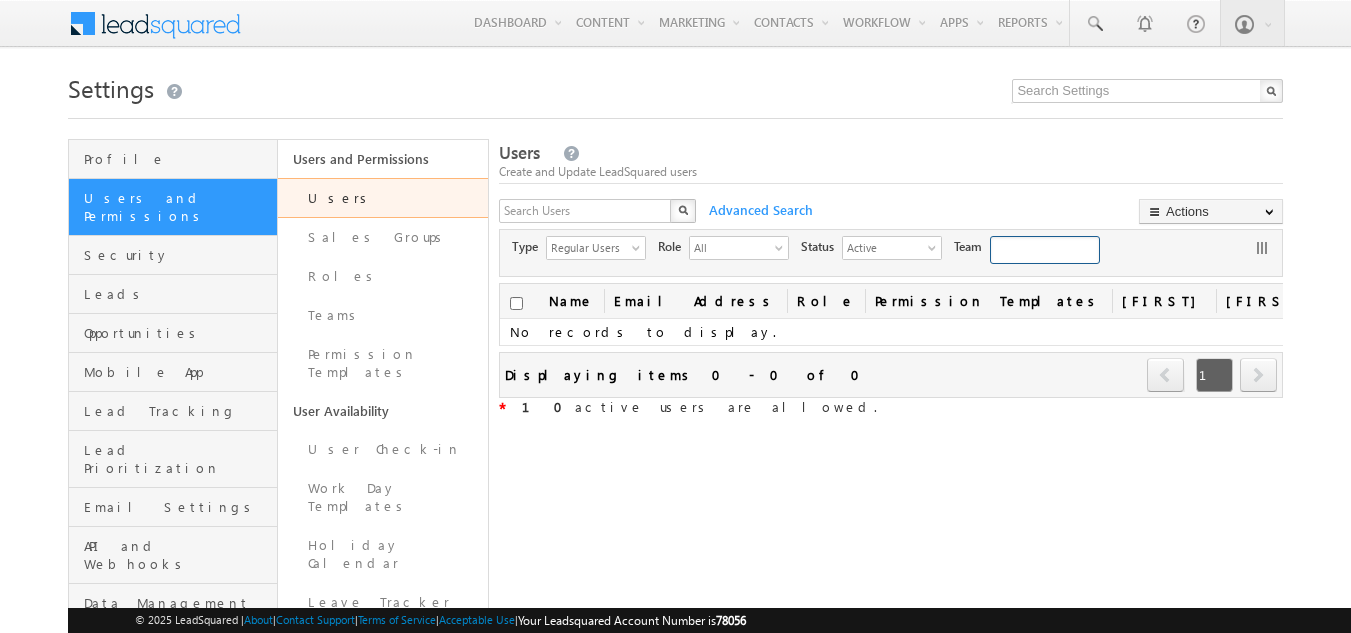 scroll, scrollTop: 0, scrollLeft: 0, axis: both 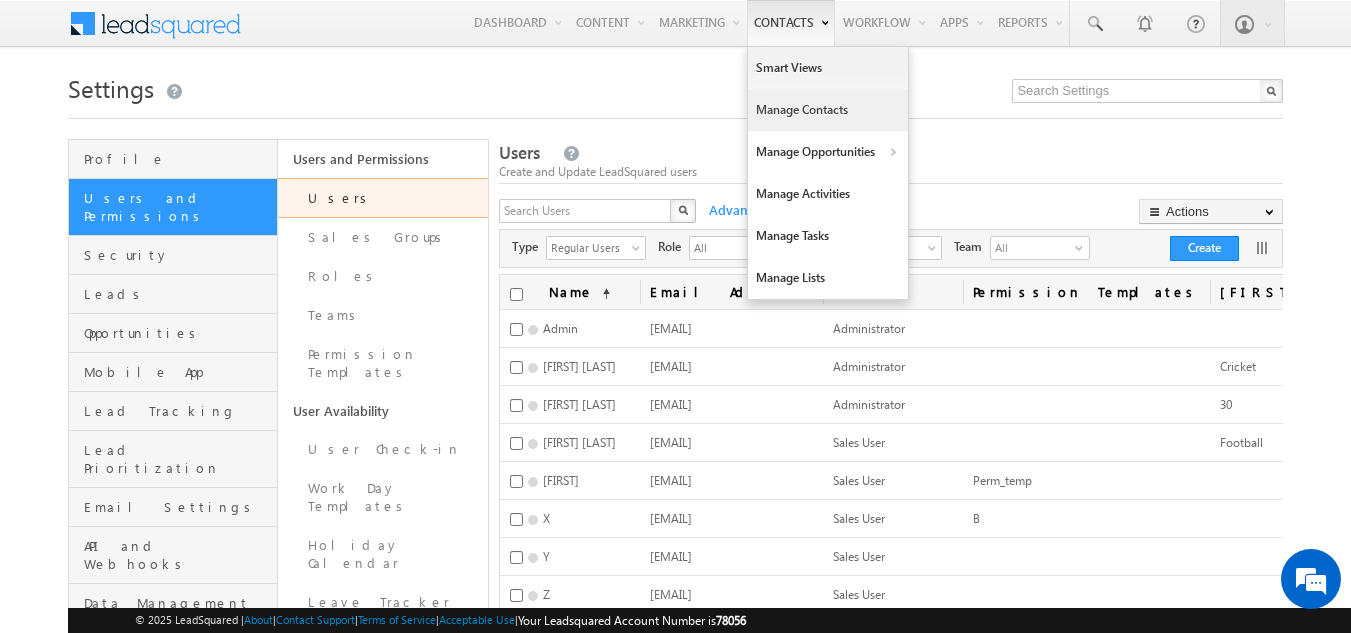 click on "Manage Contacts" at bounding box center [828, 110] 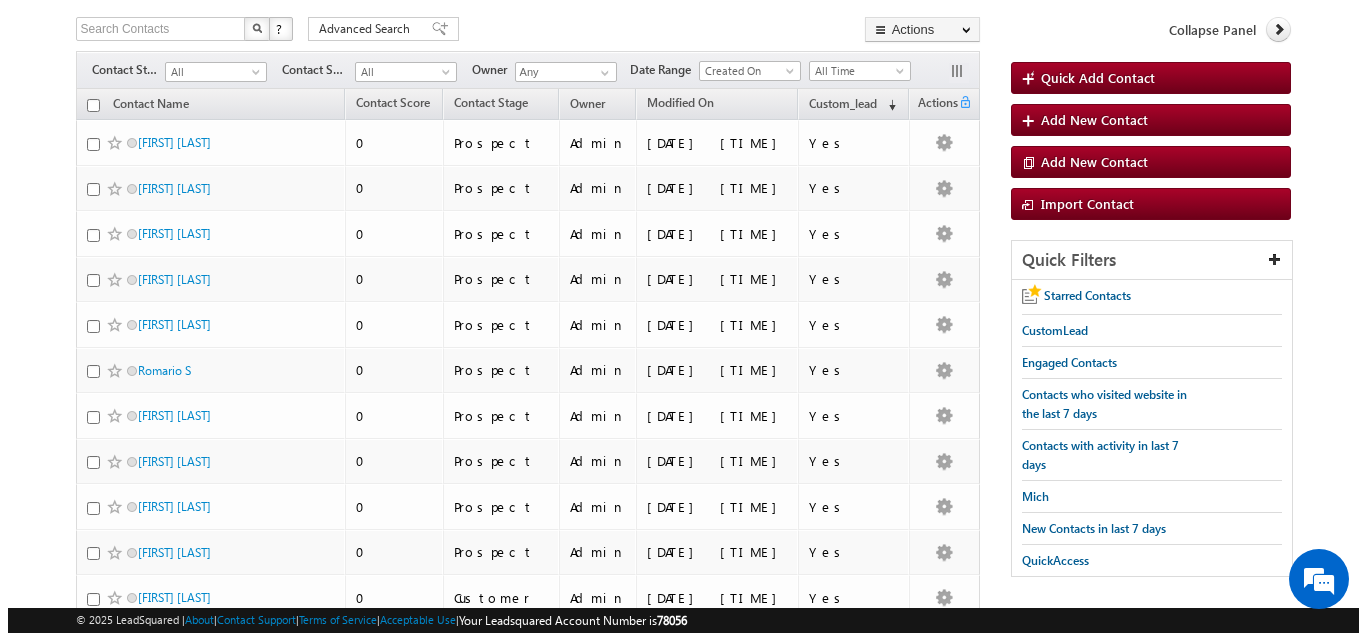 scroll, scrollTop: 182, scrollLeft: 0, axis: vertical 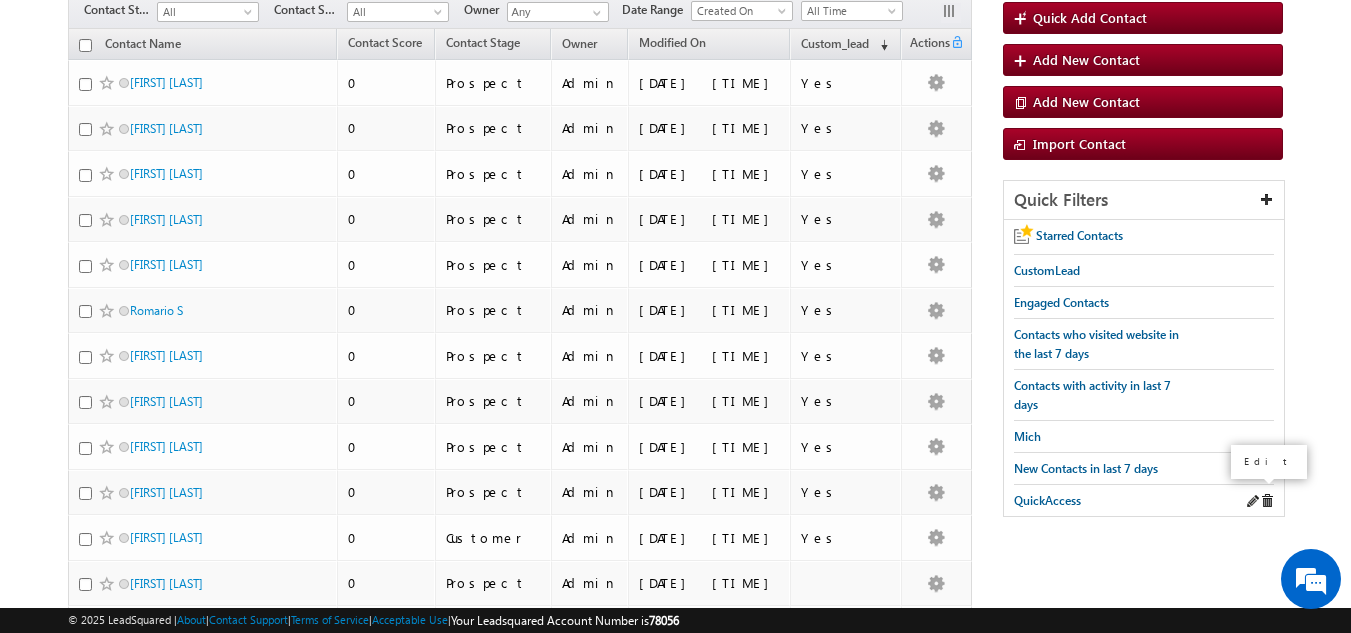click at bounding box center [1252, 501] 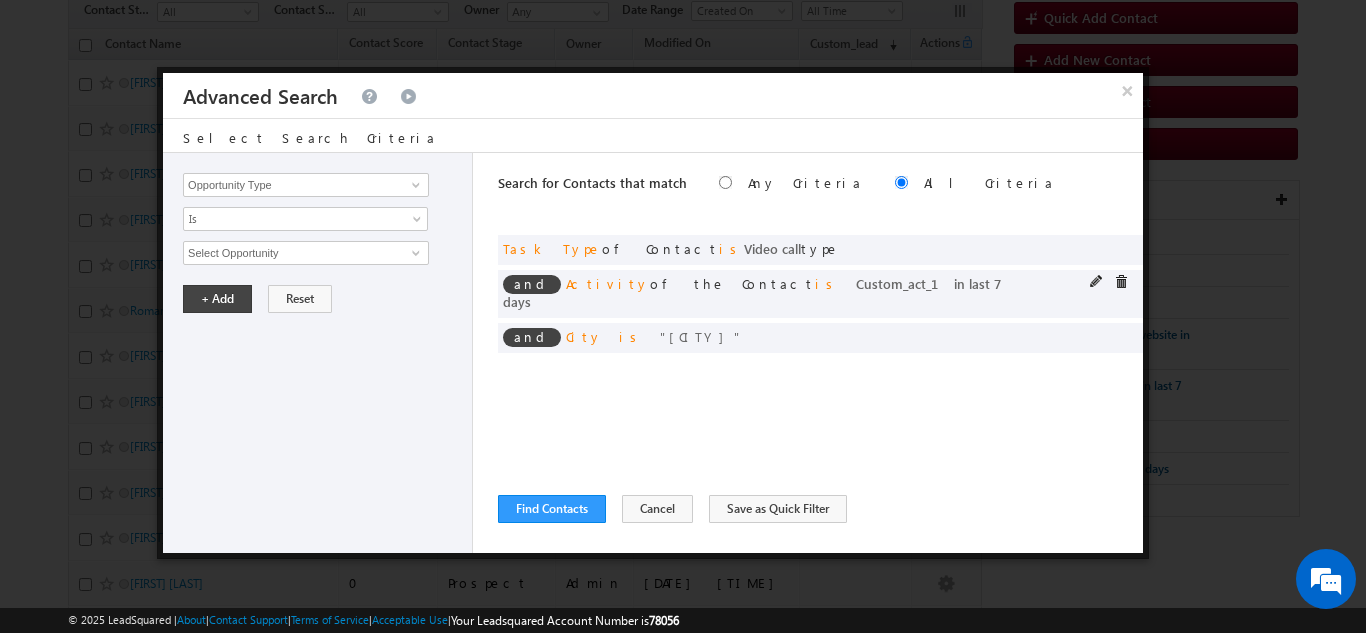 scroll, scrollTop: 0, scrollLeft: 0, axis: both 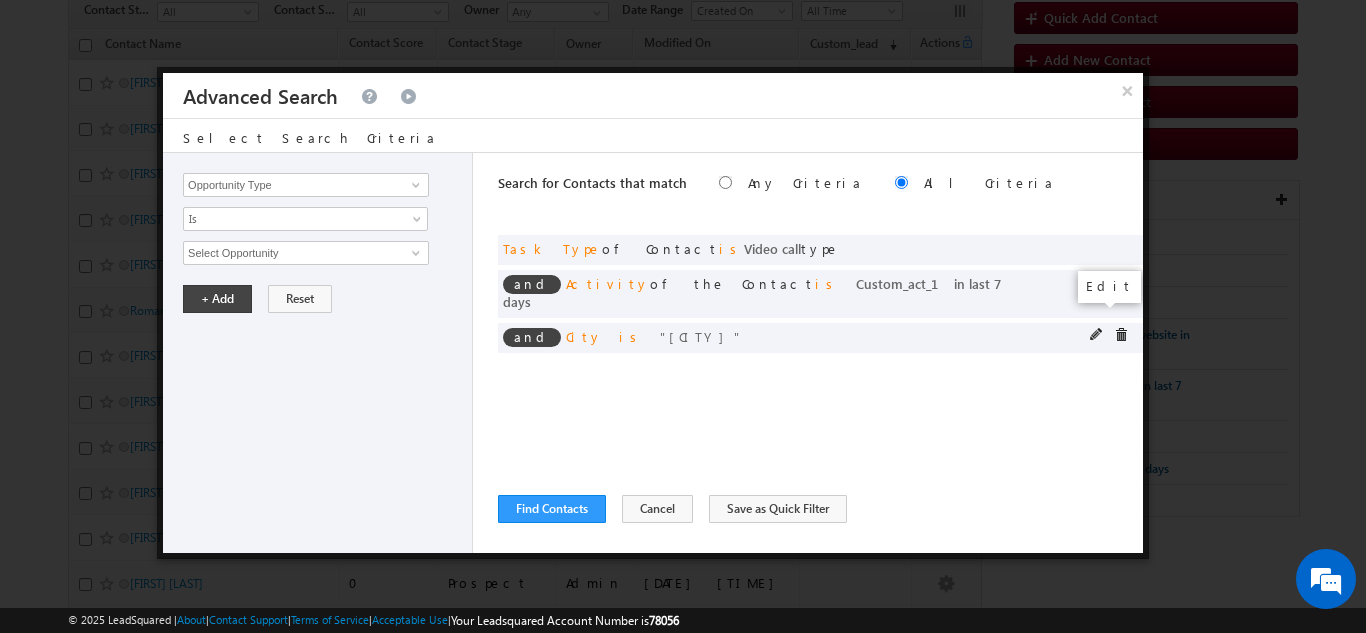 click at bounding box center (1097, 335) 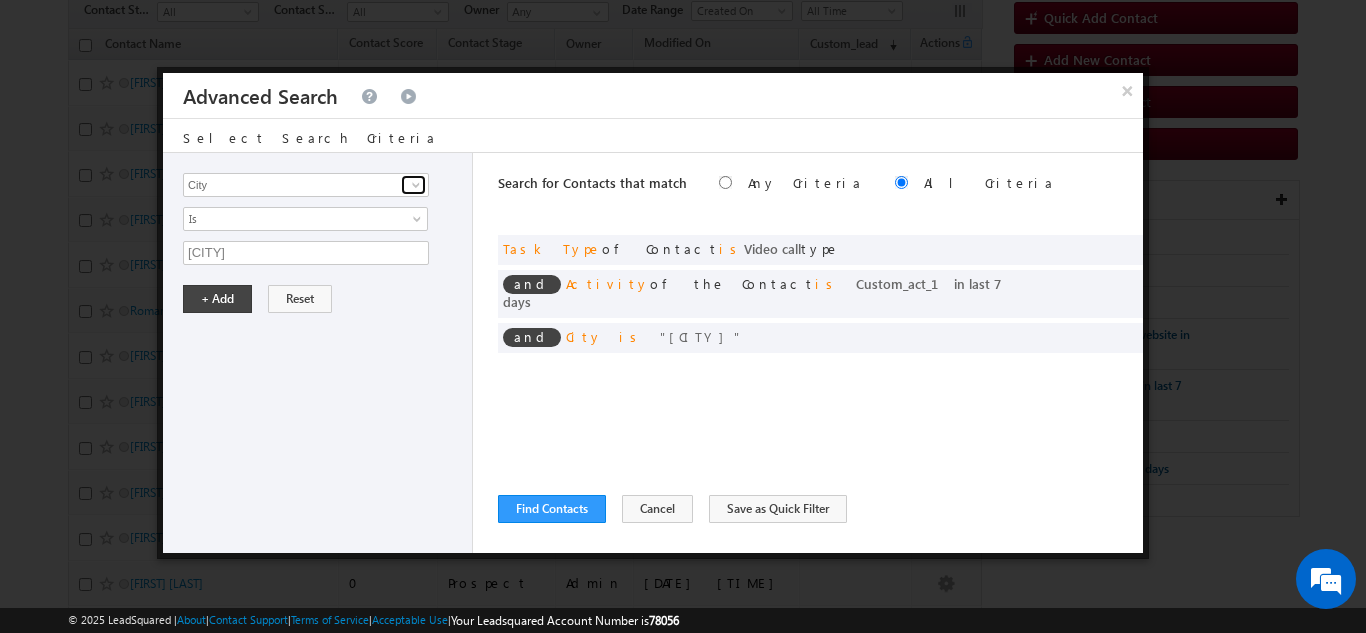 click at bounding box center (416, 185) 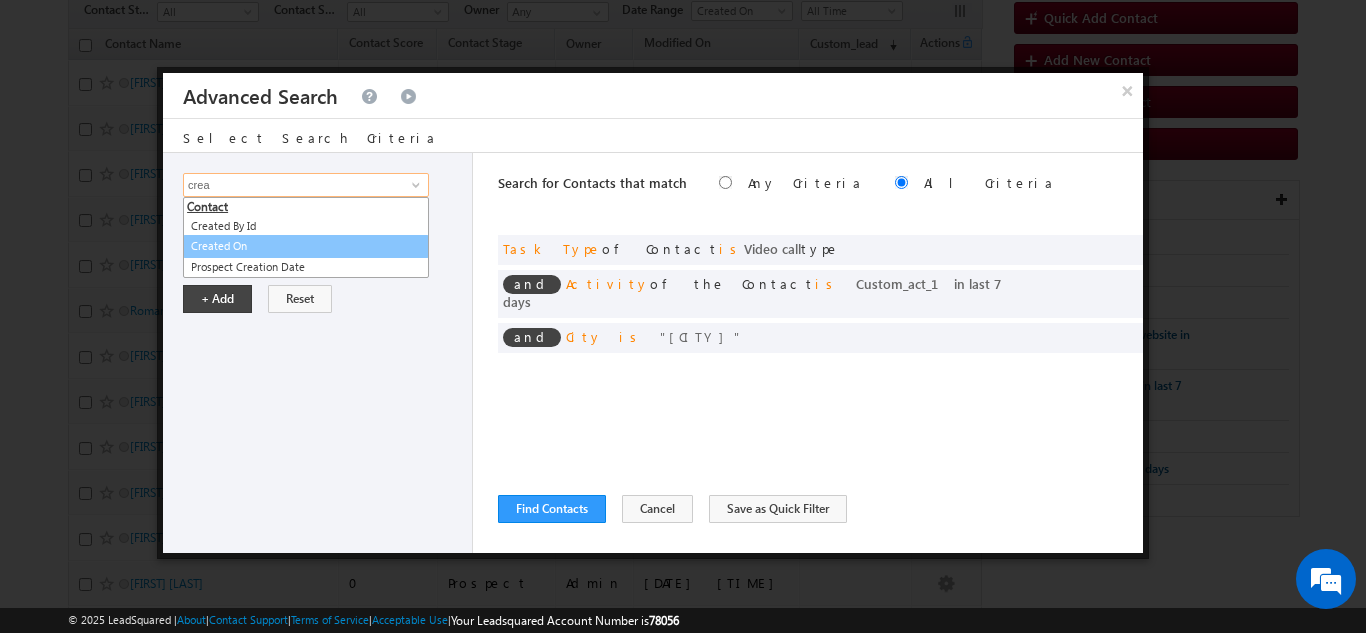 click on "Created On" at bounding box center (306, 246) 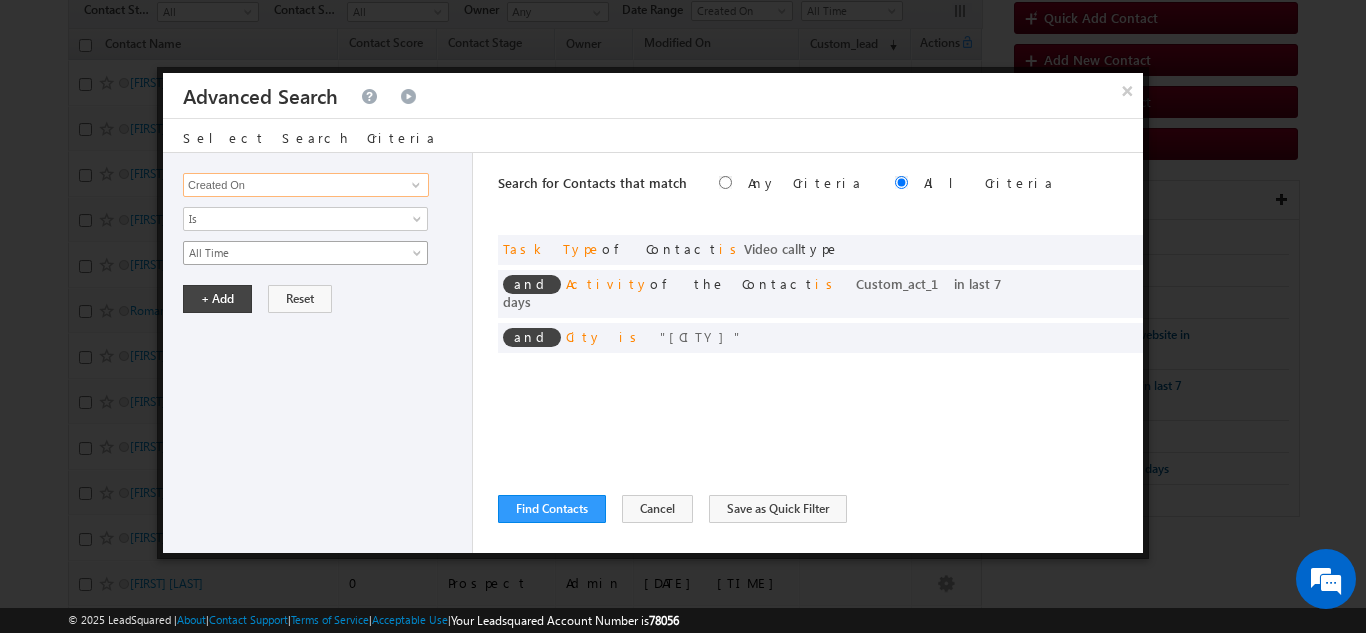 type on "Created On" 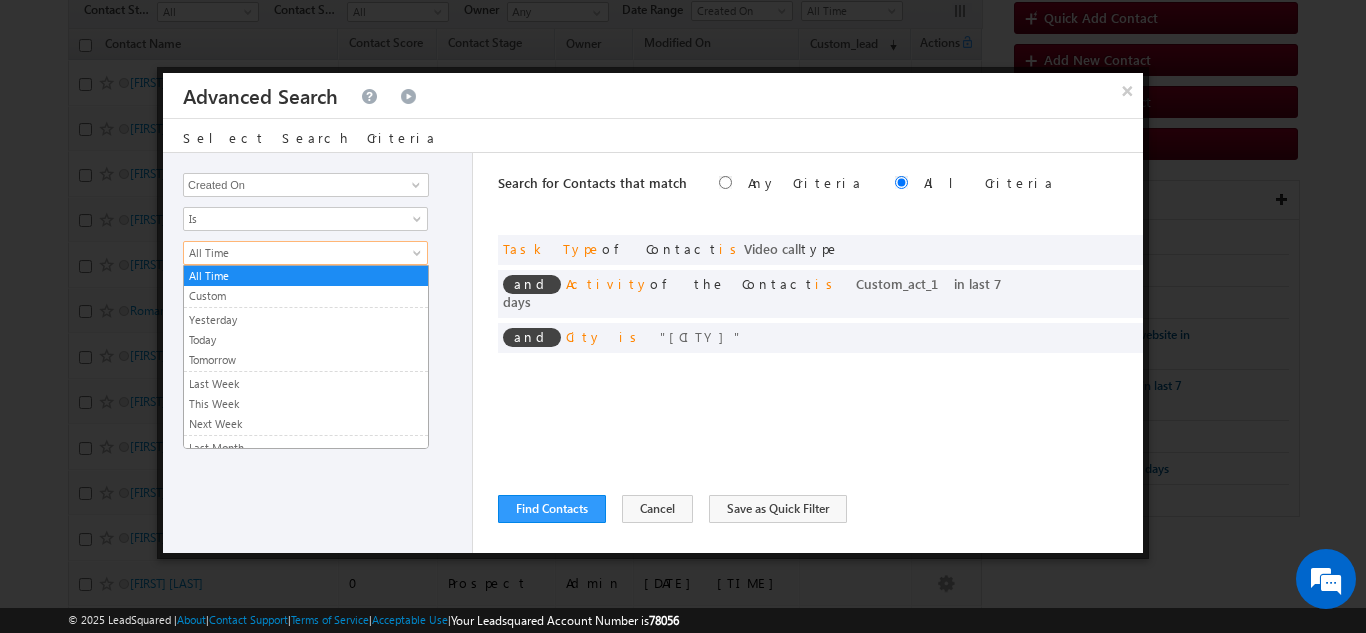 click at bounding box center [419, 257] 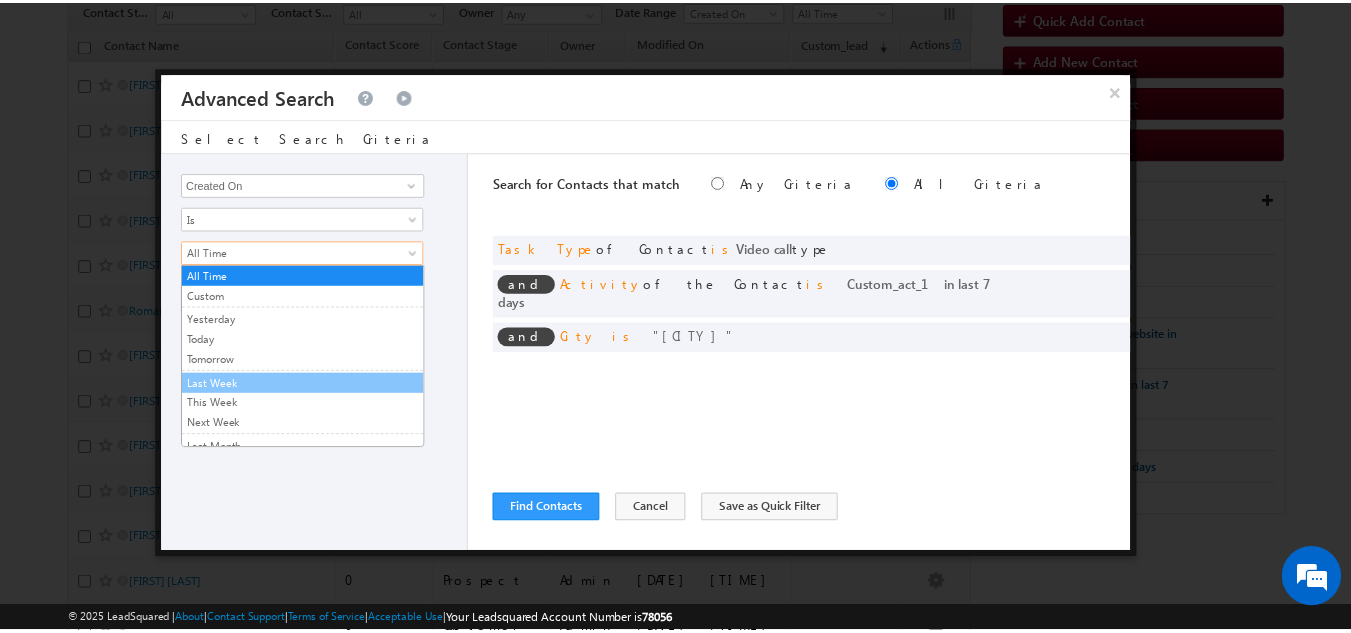 scroll, scrollTop: 134, scrollLeft: 0, axis: vertical 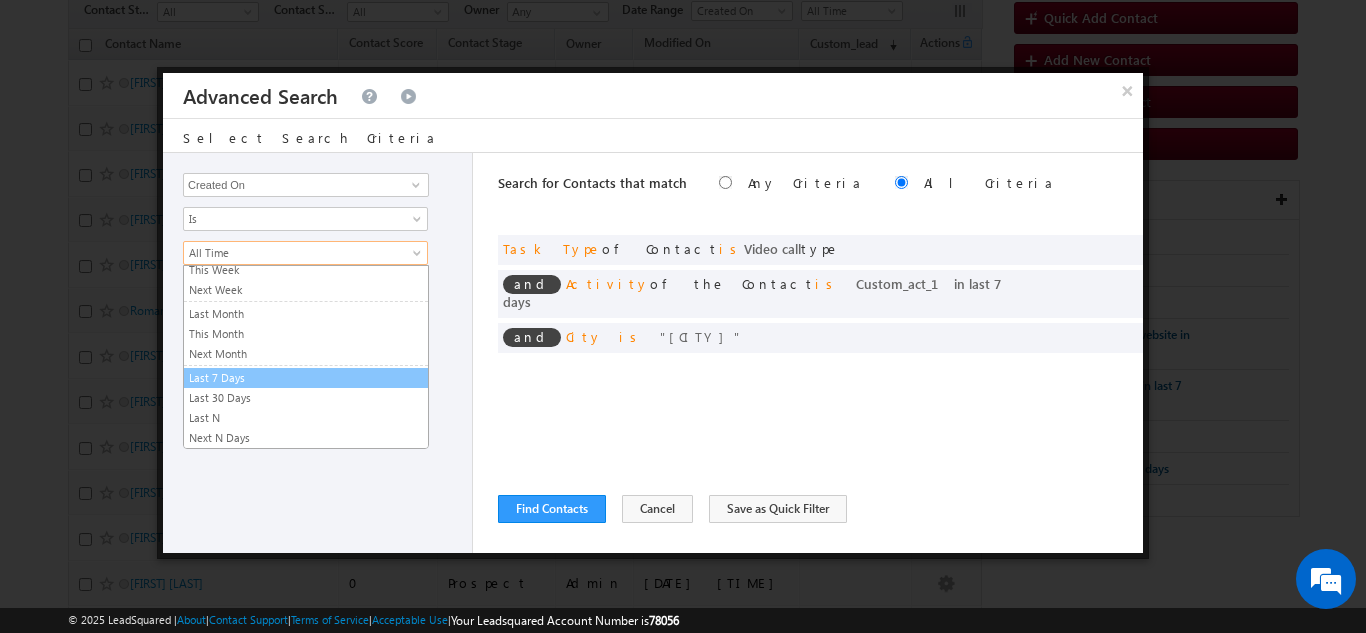click on "Last 7 Days" at bounding box center (306, 378) 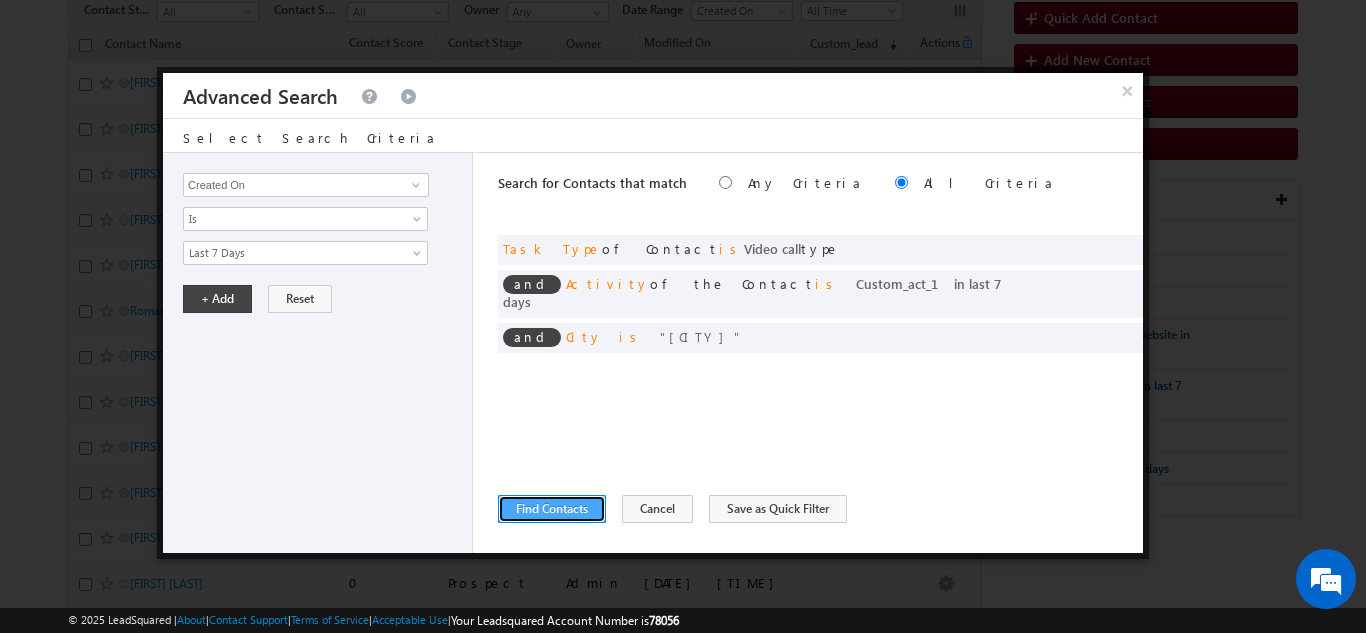 click on "Find Contacts" at bounding box center [552, 509] 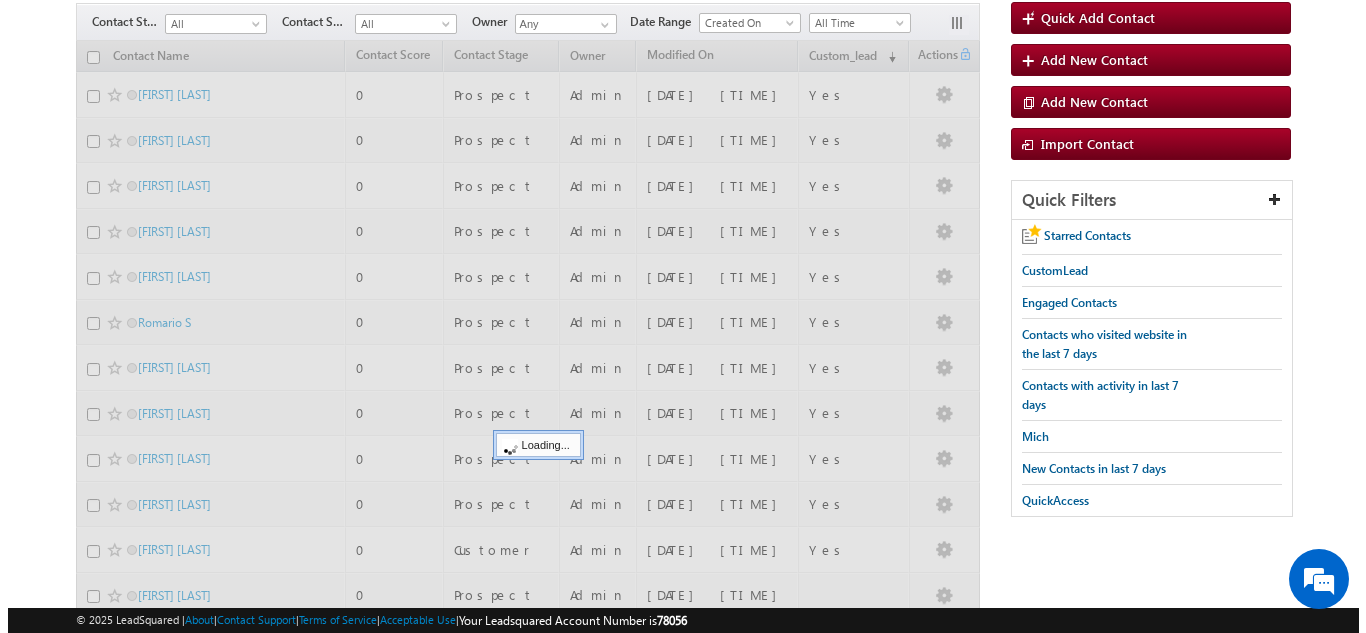 scroll, scrollTop: 127, scrollLeft: 0, axis: vertical 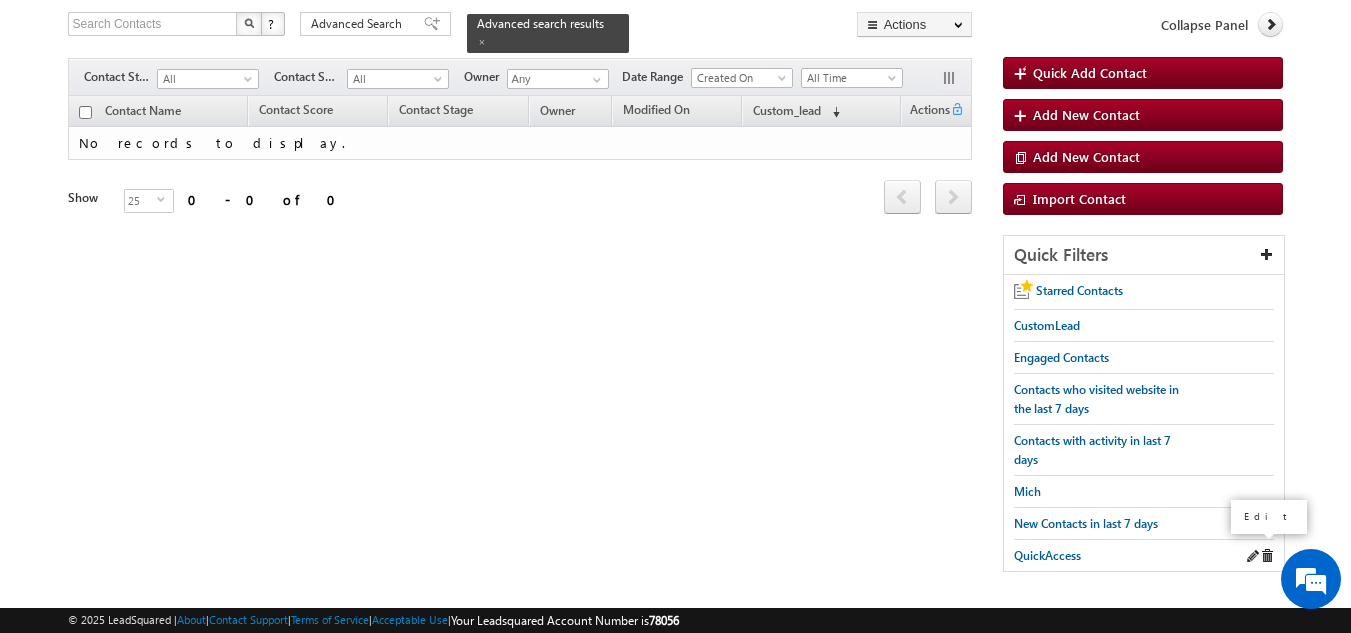 click at bounding box center (1252, 556) 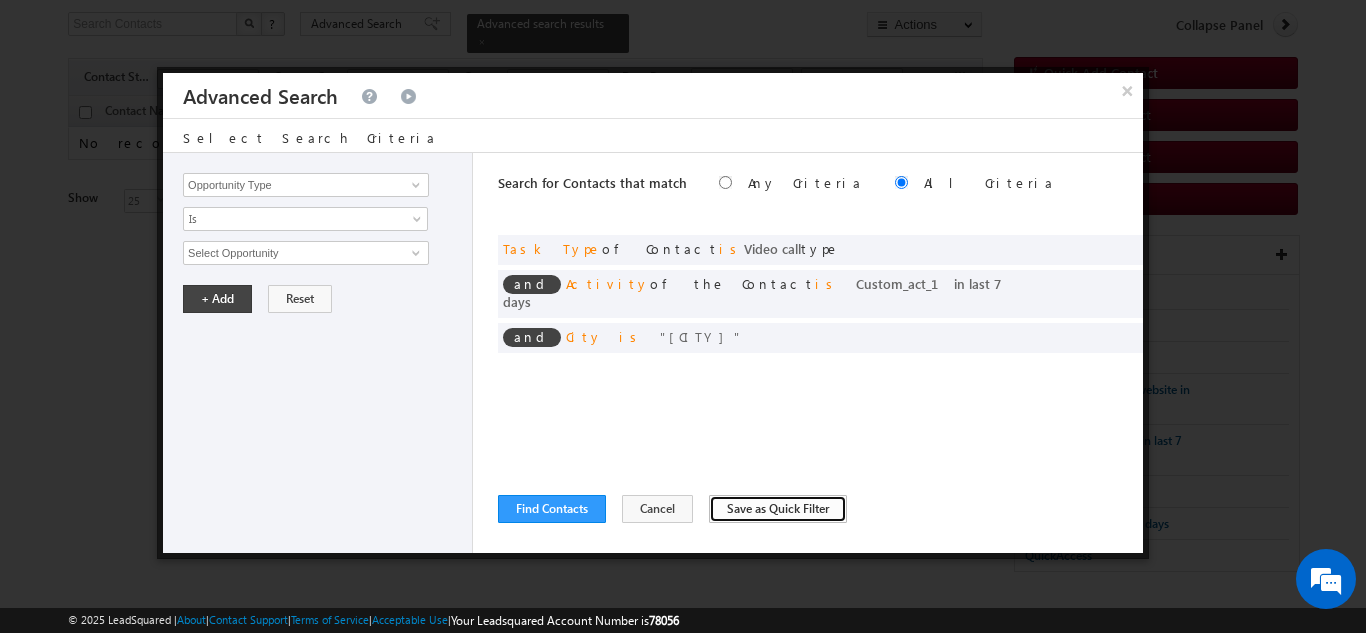 click on "Save as Quick Filter" at bounding box center [778, 509] 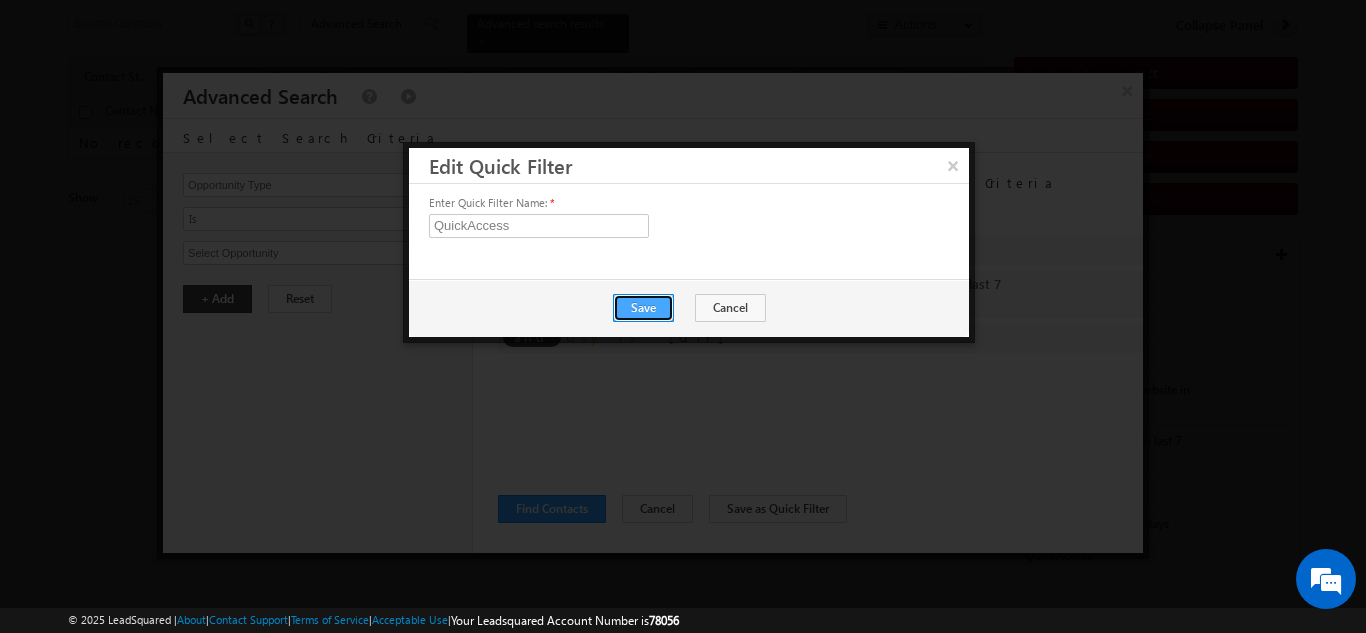 click on "Save" at bounding box center [643, 308] 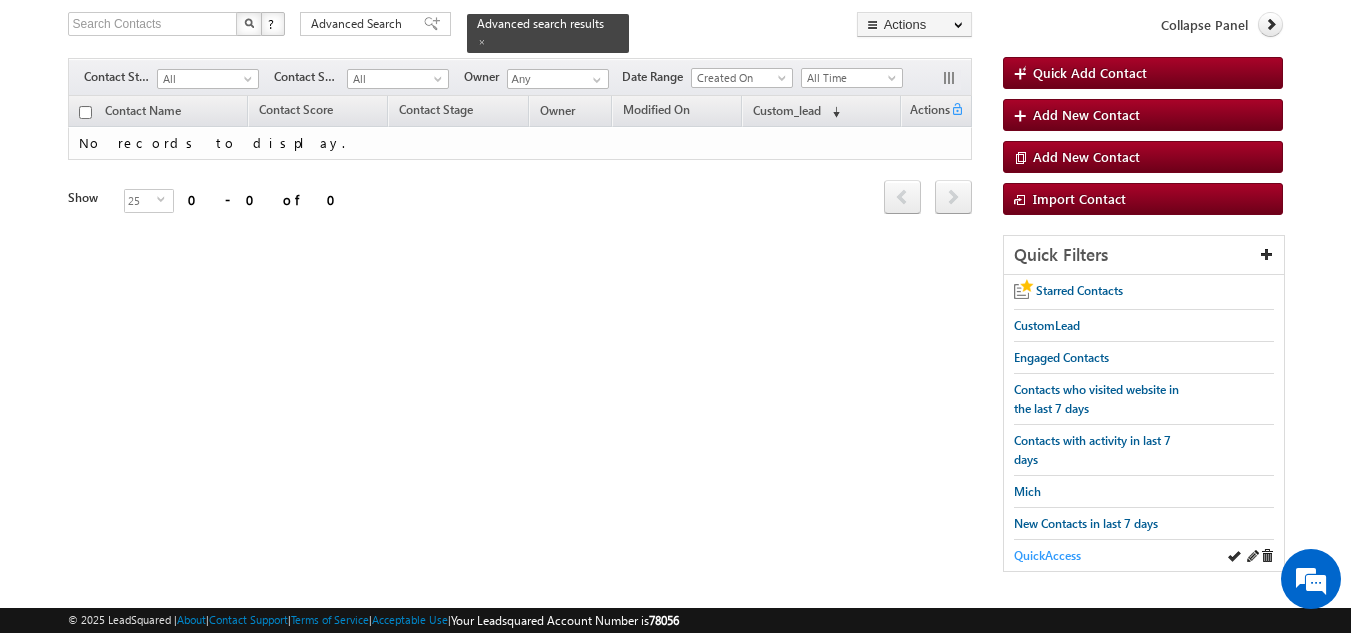 click on "QuickAccess" at bounding box center (1047, 555) 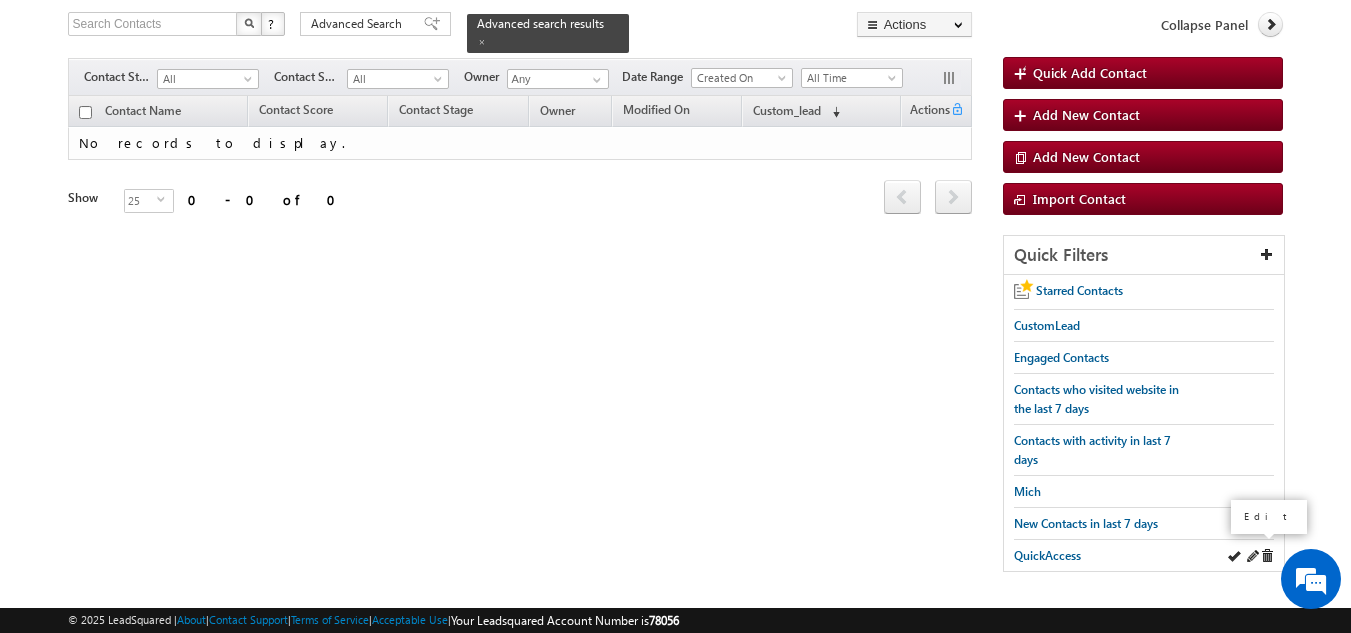 click at bounding box center [1252, 556] 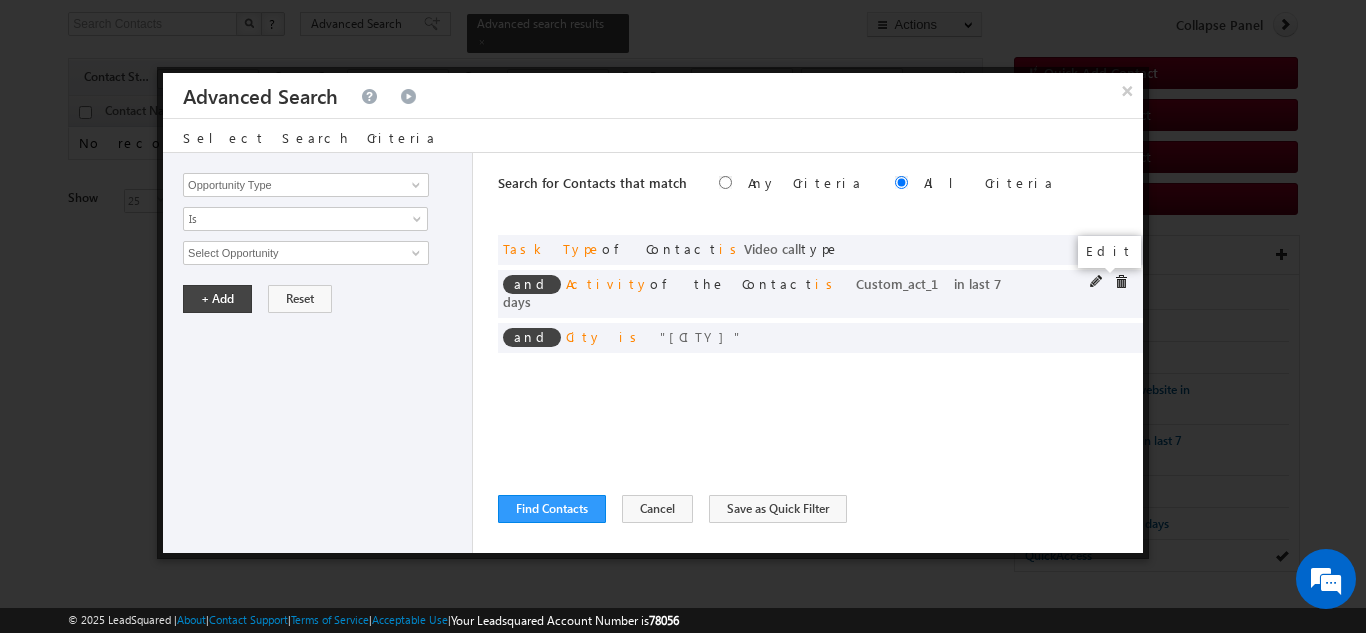 click at bounding box center [1097, 282] 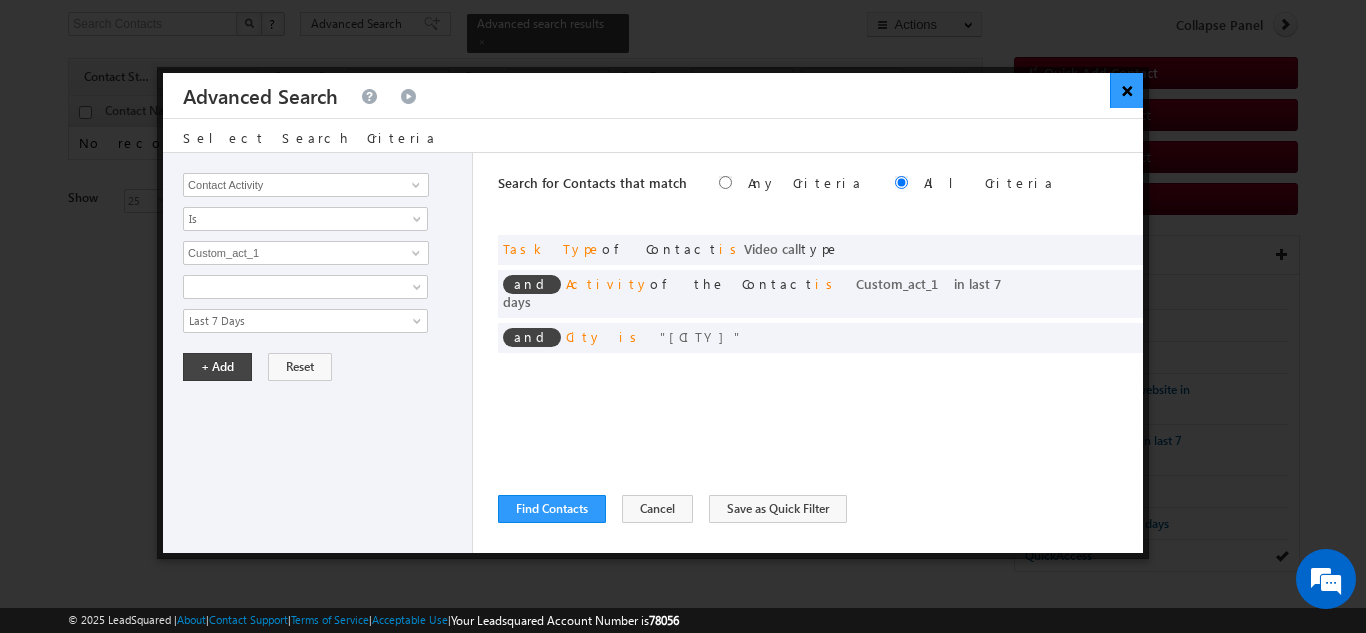 click on "×" at bounding box center (1126, 90) 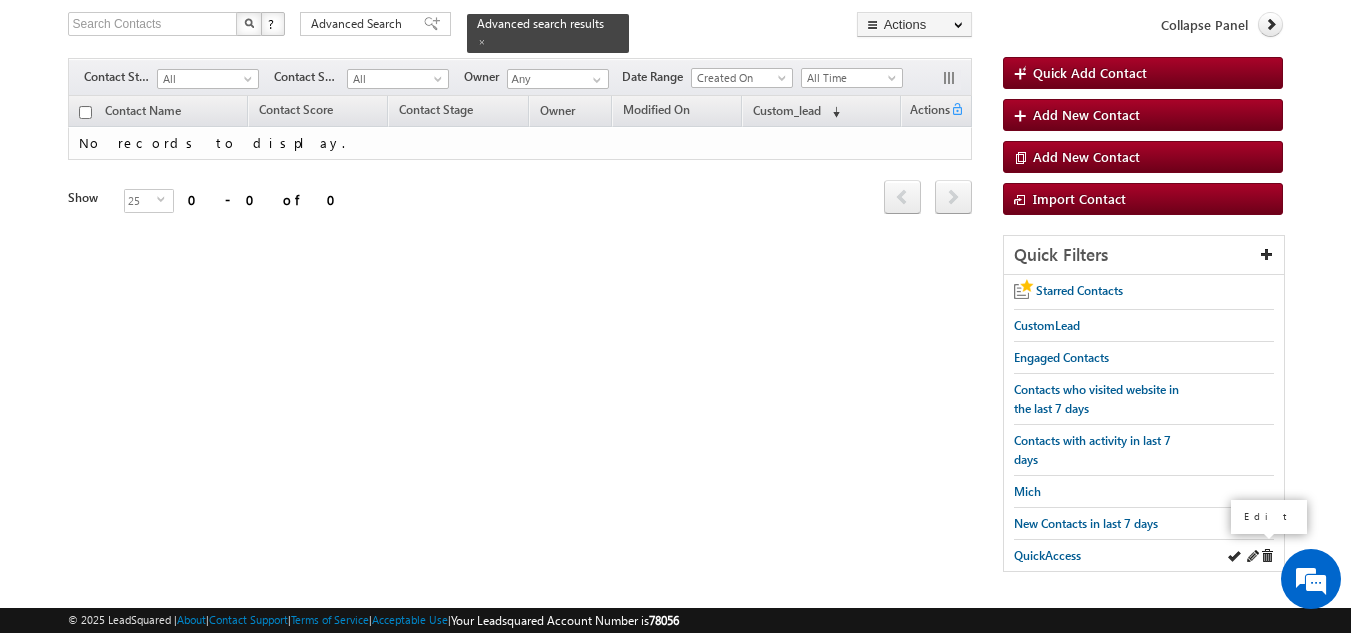click at bounding box center [1252, 556] 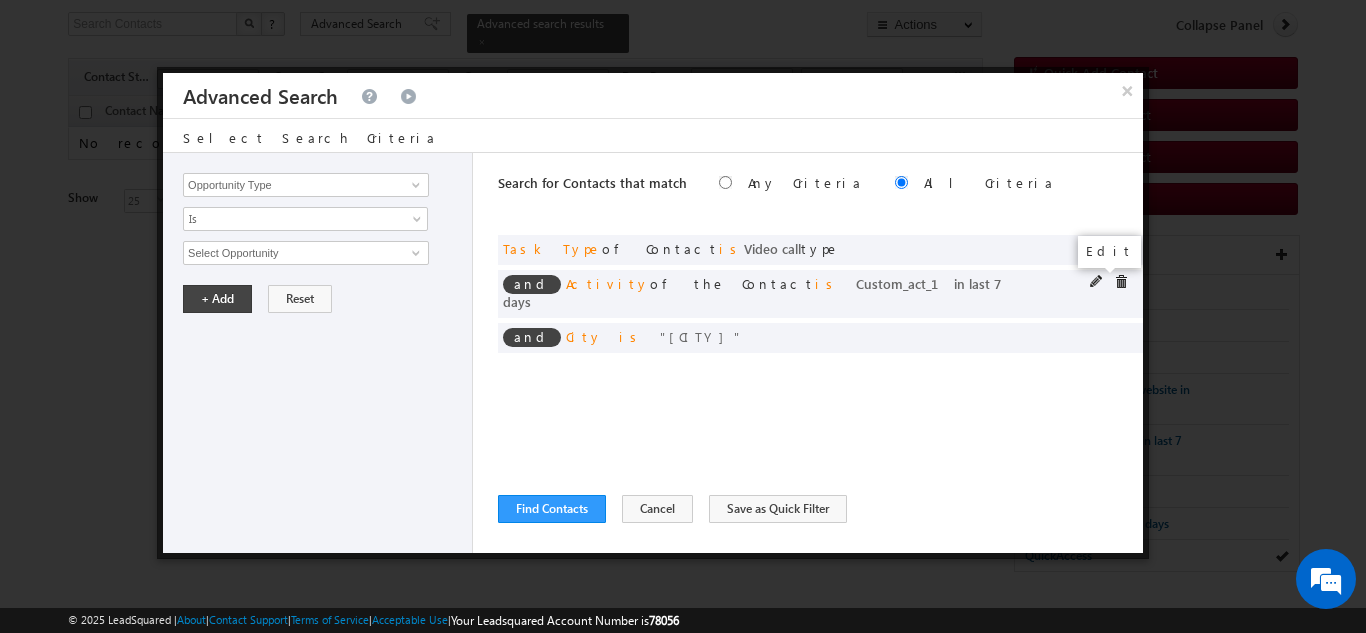 click at bounding box center (1097, 282) 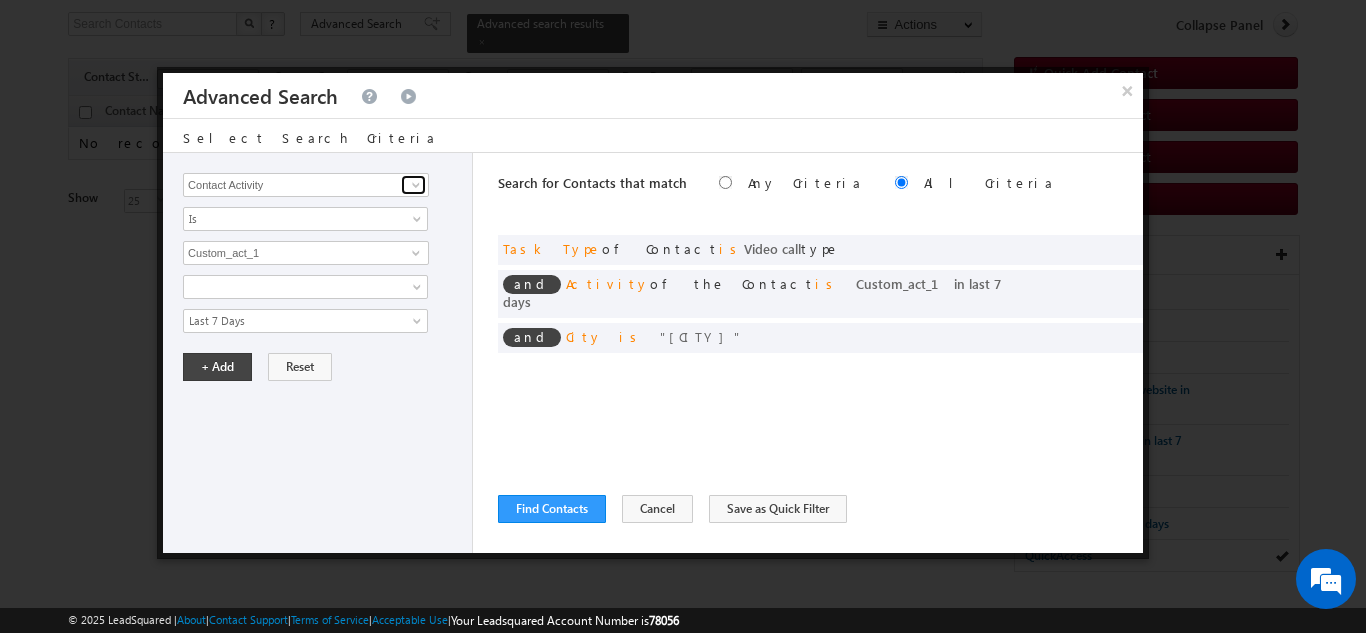 click at bounding box center [416, 185] 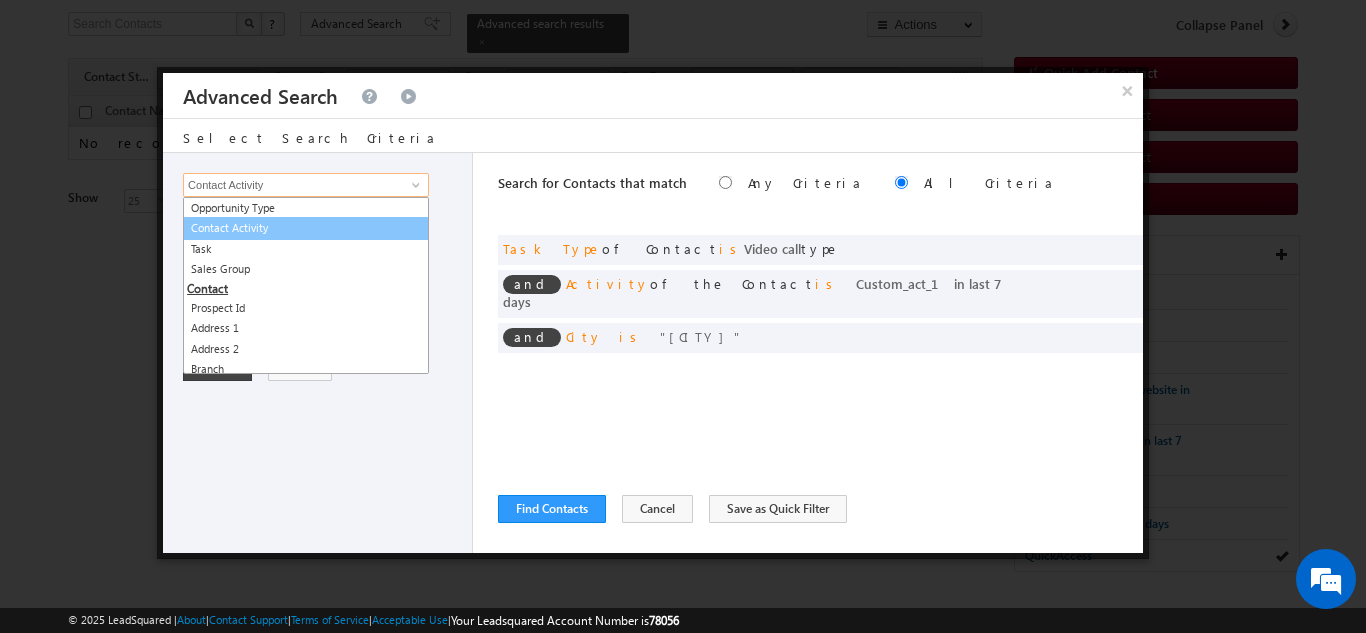 click on "Contact Activity" at bounding box center [306, 228] 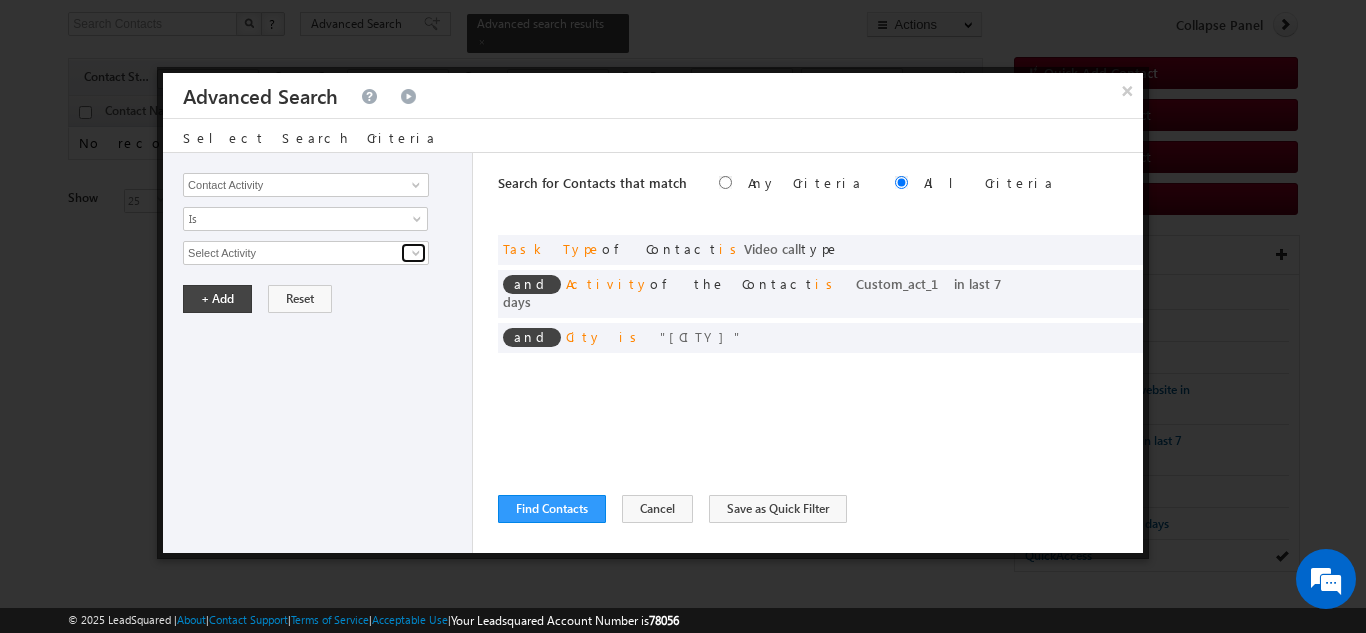 click at bounding box center [416, 253] 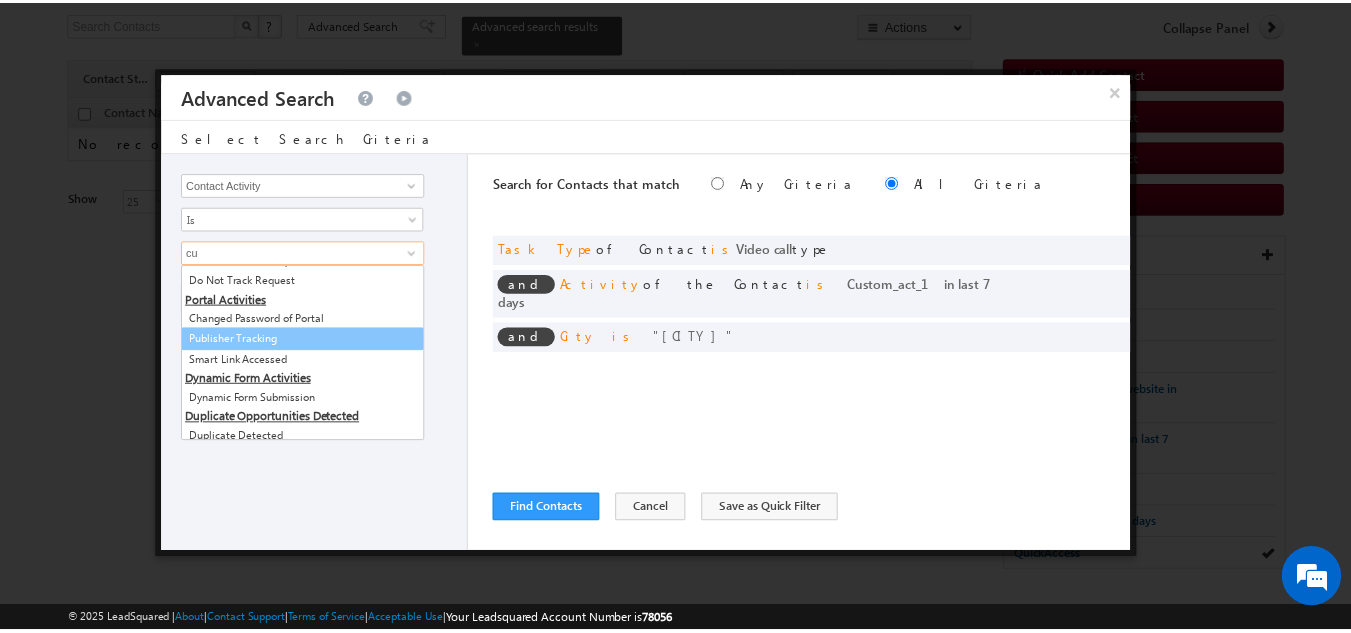 scroll, scrollTop: 0, scrollLeft: 0, axis: both 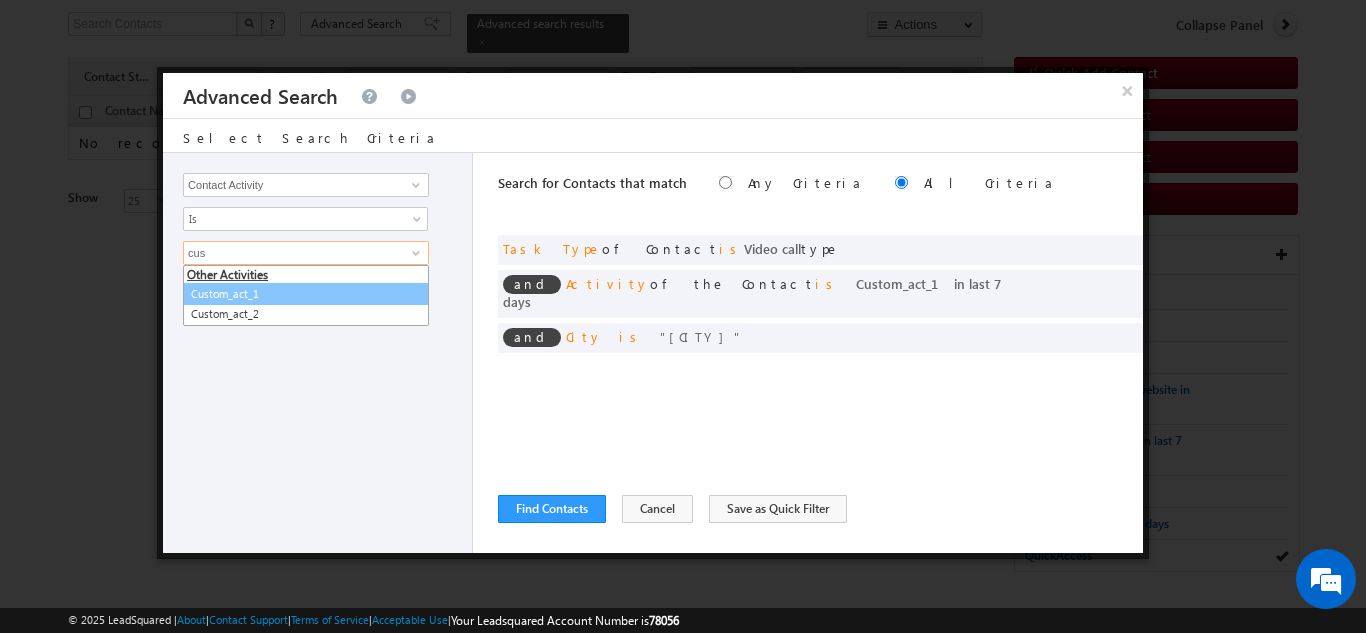 click on "Custom_act_1" at bounding box center [306, 294] 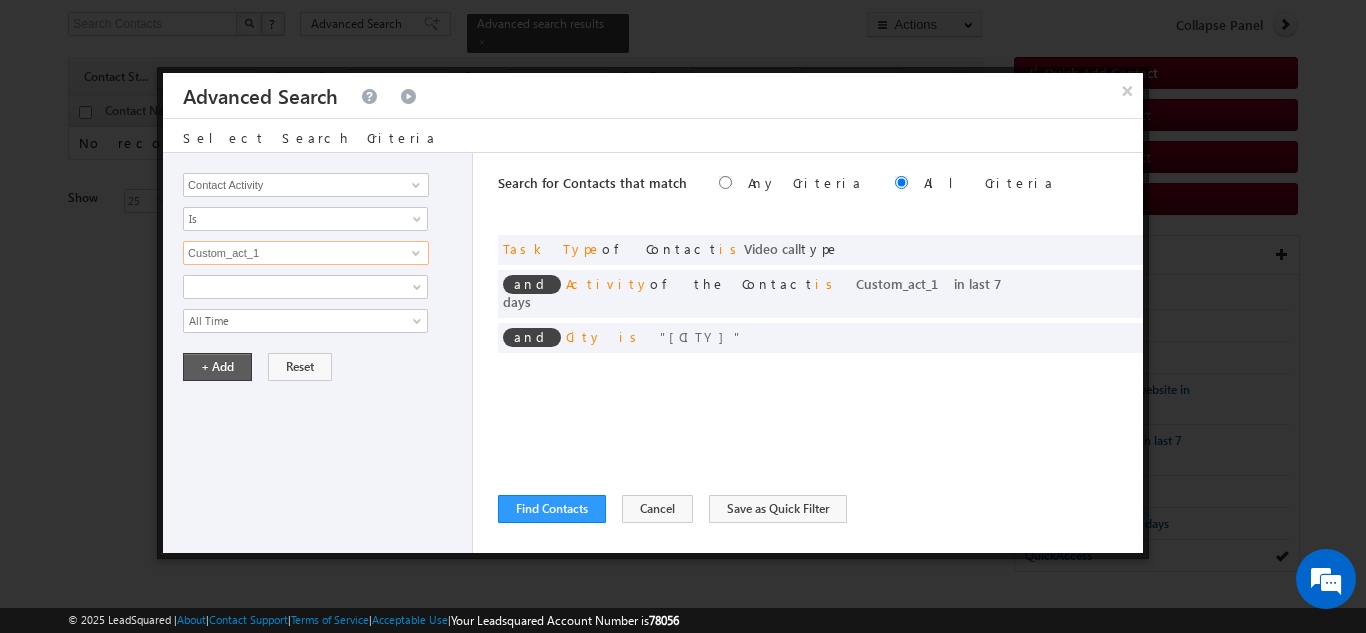 type on "Custom_act_1" 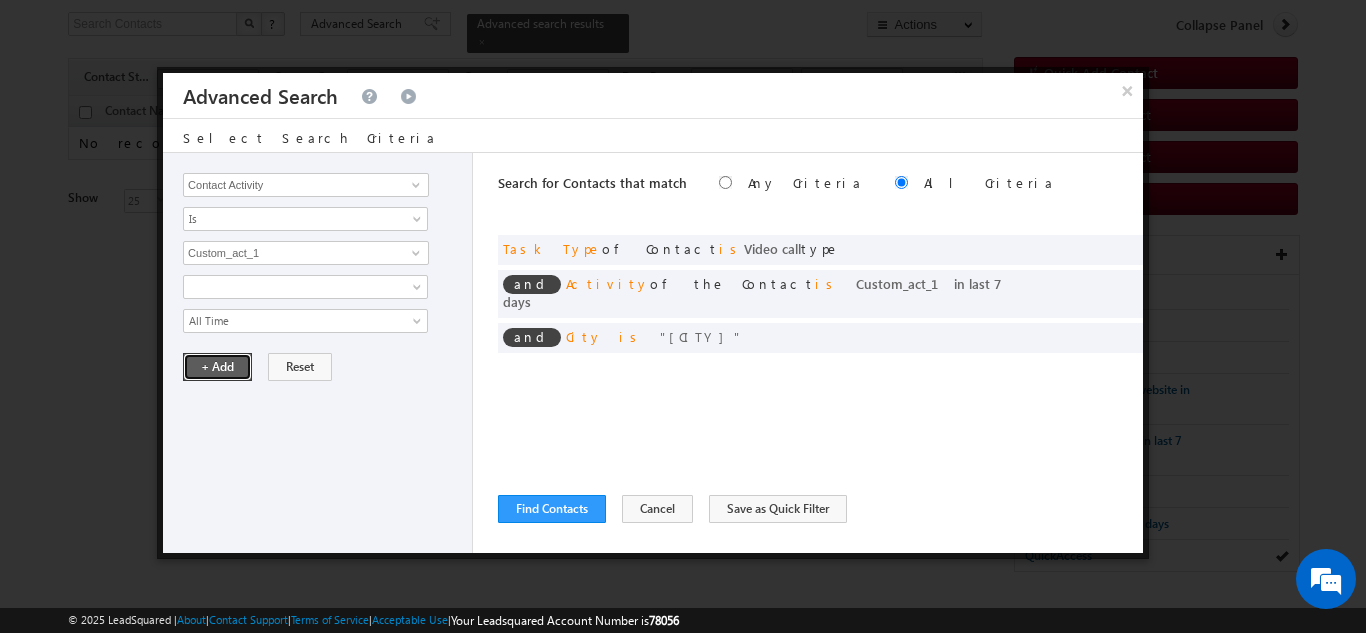 click on "+ Add" at bounding box center (217, 367) 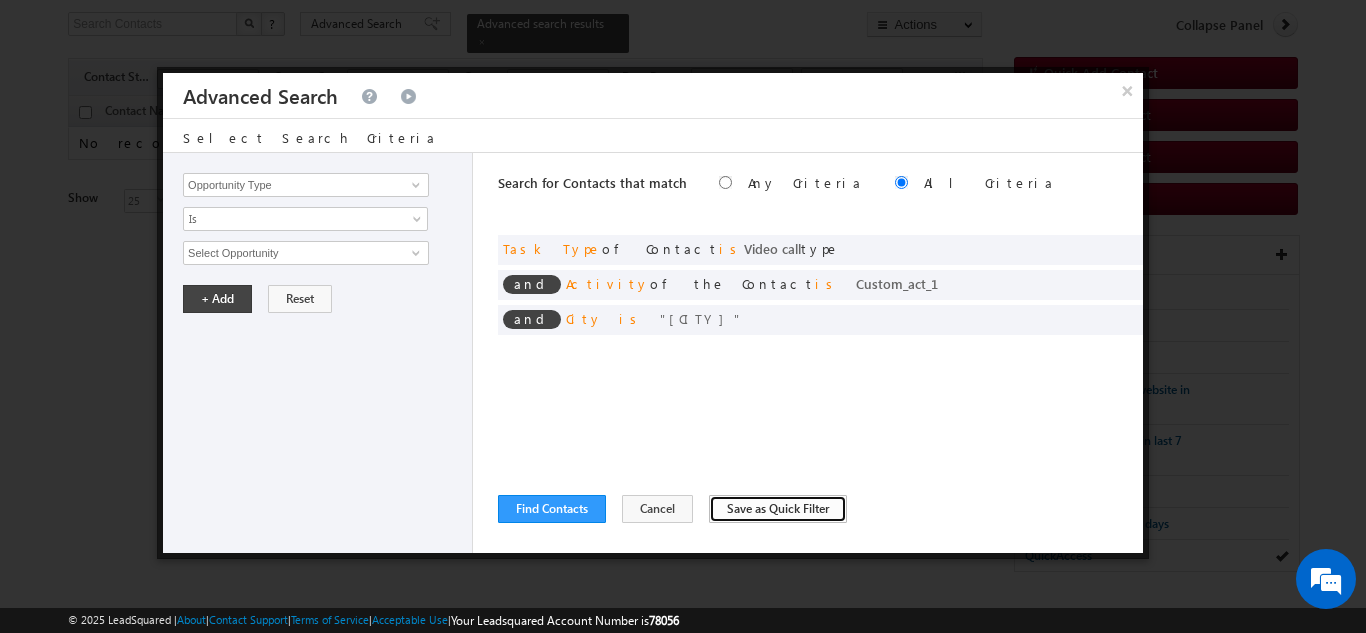 click on "Save as Quick Filter" at bounding box center (778, 509) 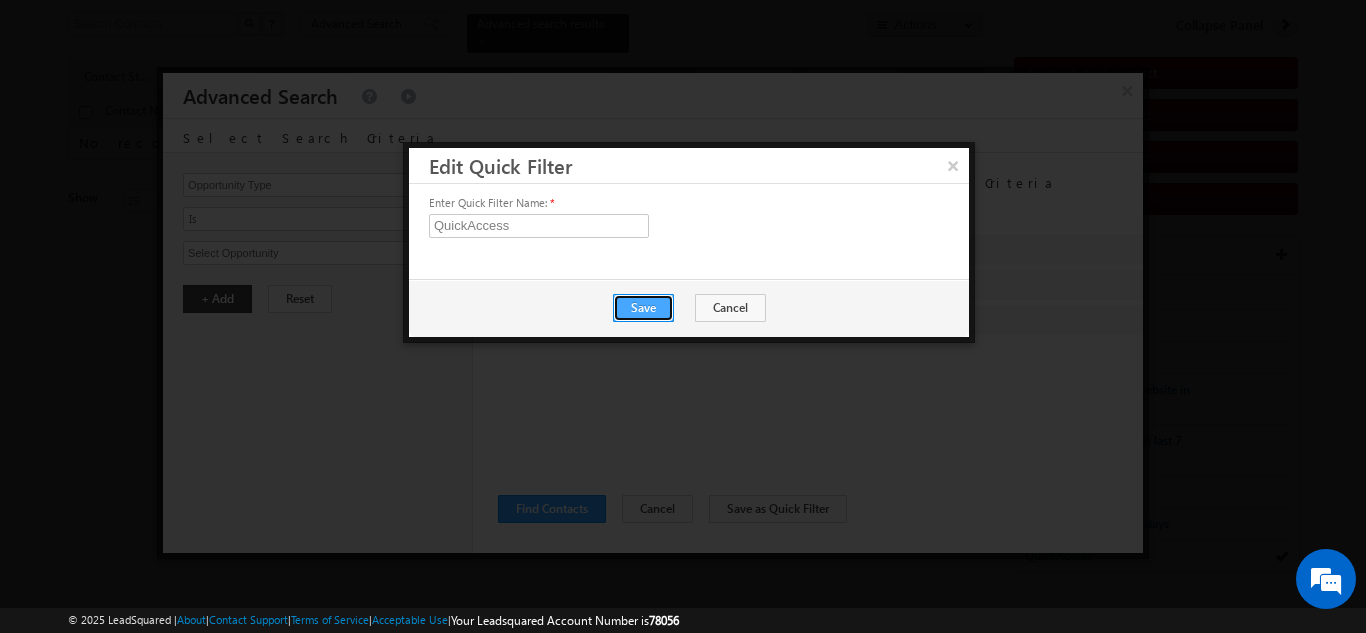 click on "Save" at bounding box center [643, 308] 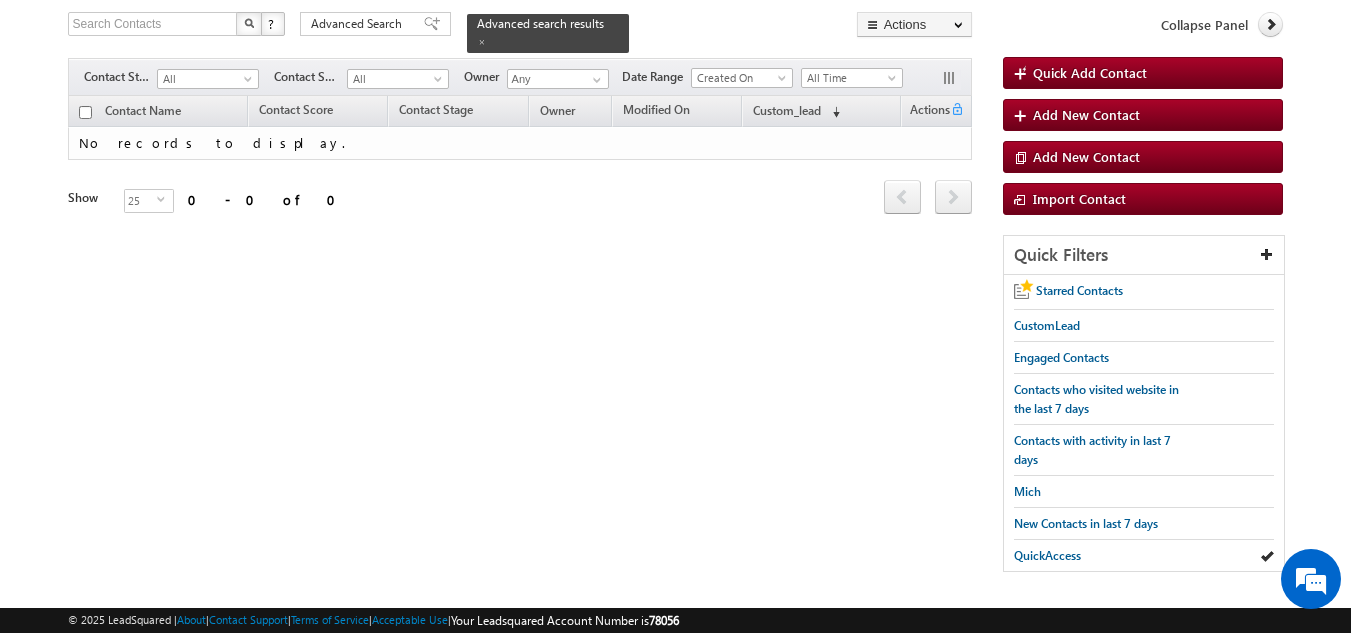 scroll, scrollTop: 0, scrollLeft: 0, axis: both 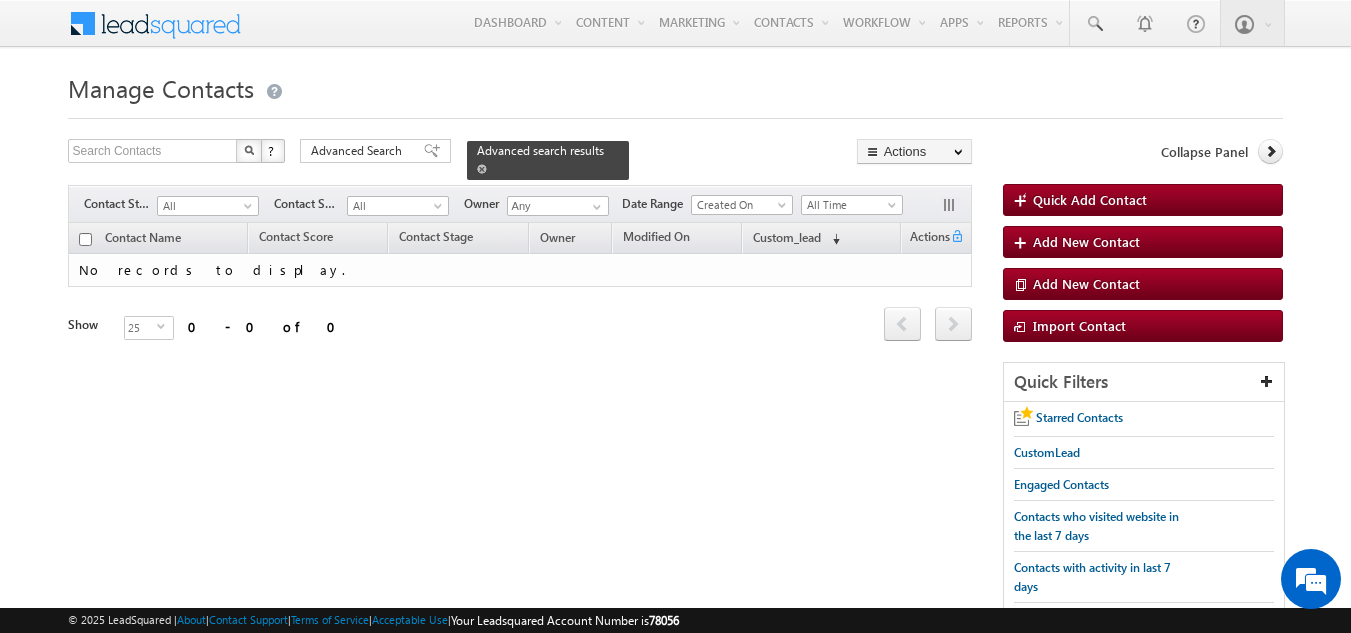 click on "Advanced search results" at bounding box center (548, 160) 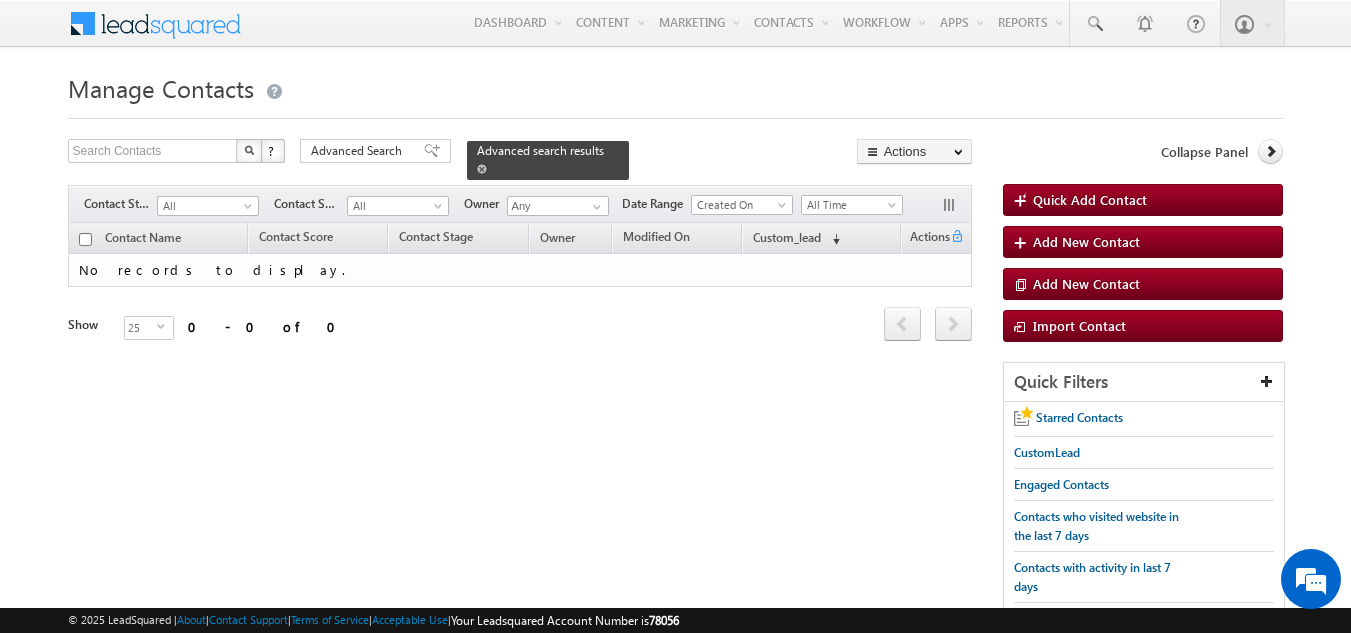 click at bounding box center (482, 169) 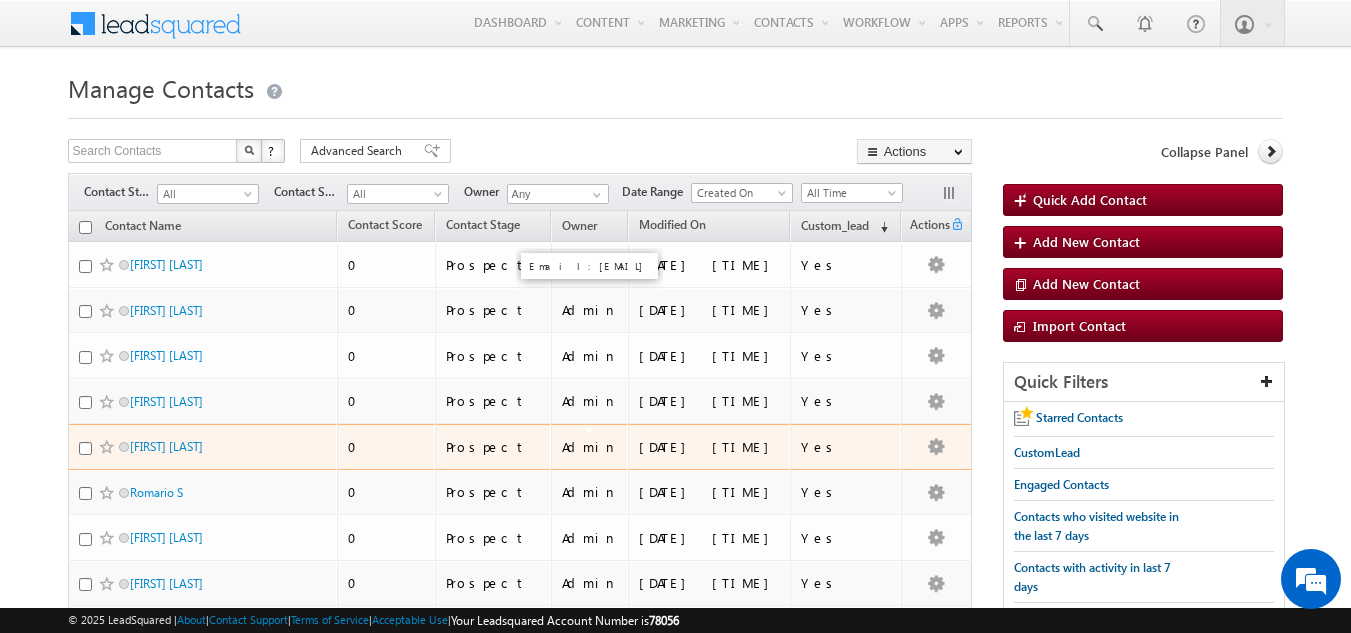 scroll, scrollTop: 452, scrollLeft: 0, axis: vertical 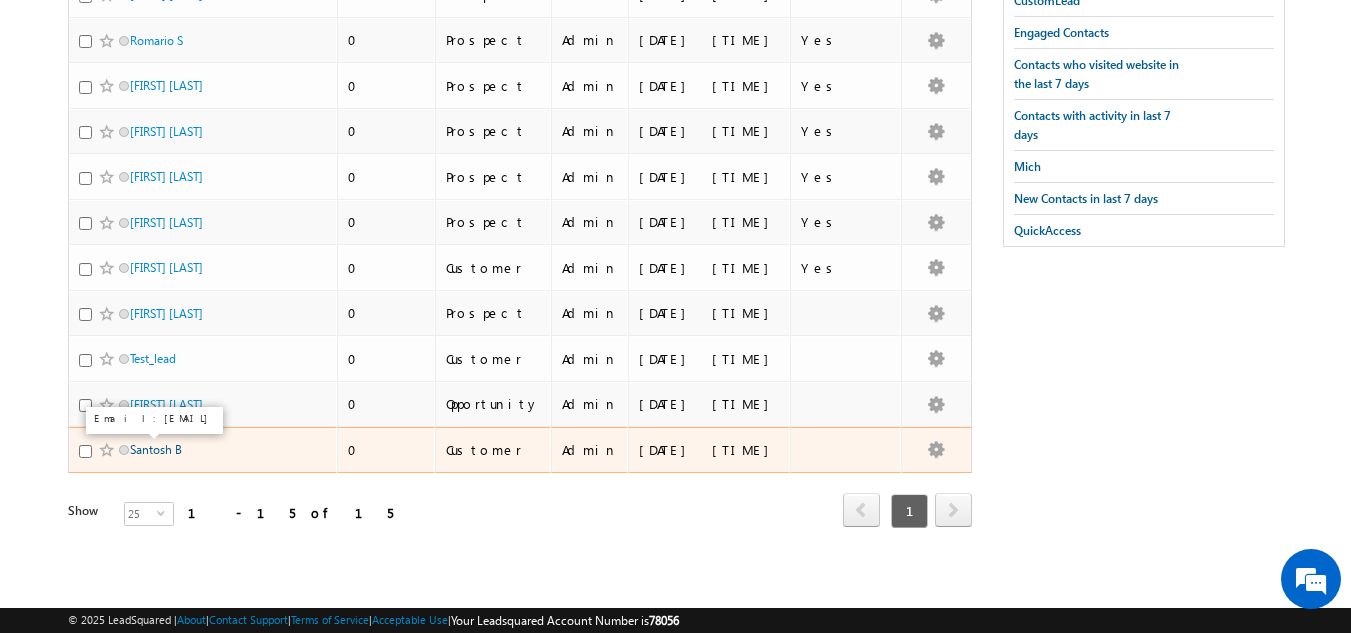 click on "Santosh B" at bounding box center (156, 449) 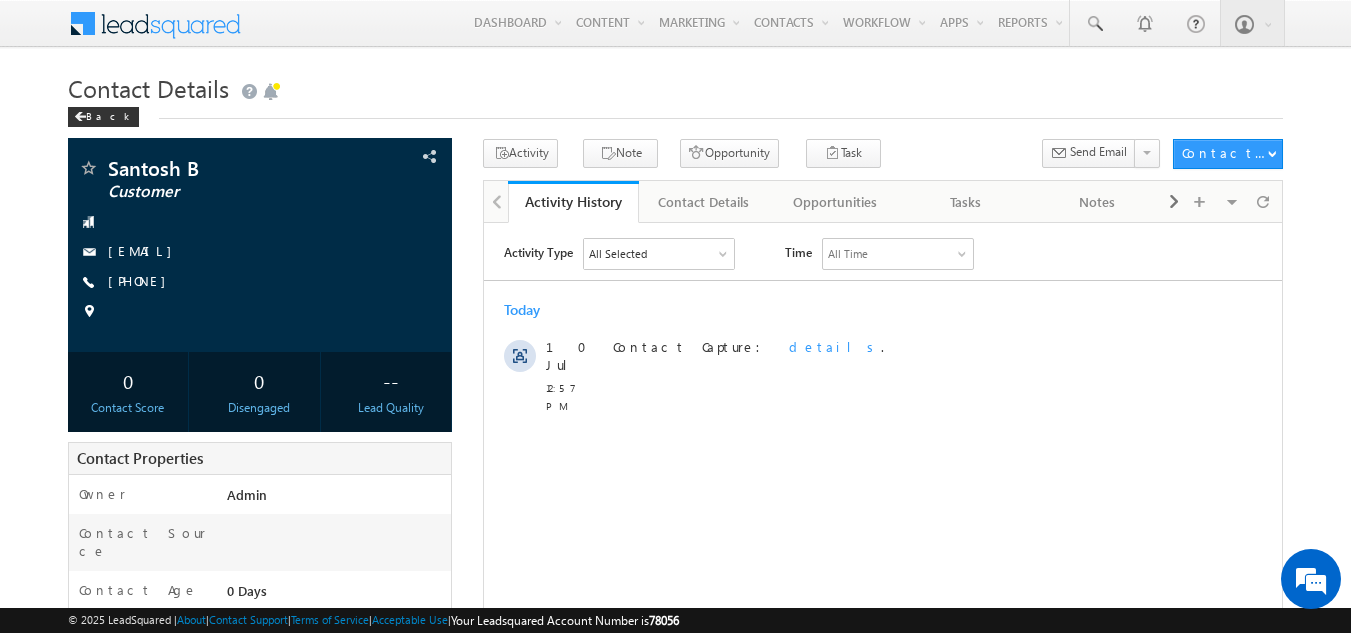 scroll, scrollTop: 0, scrollLeft: 0, axis: both 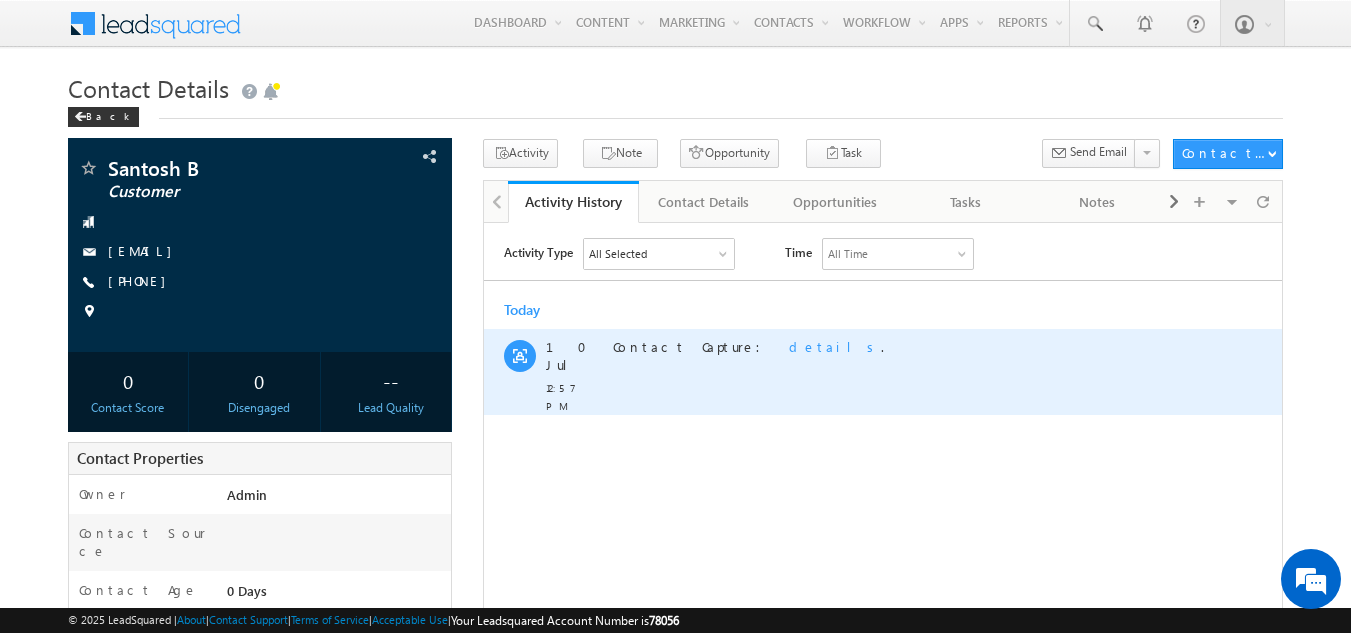 click on "details" at bounding box center (835, 345) 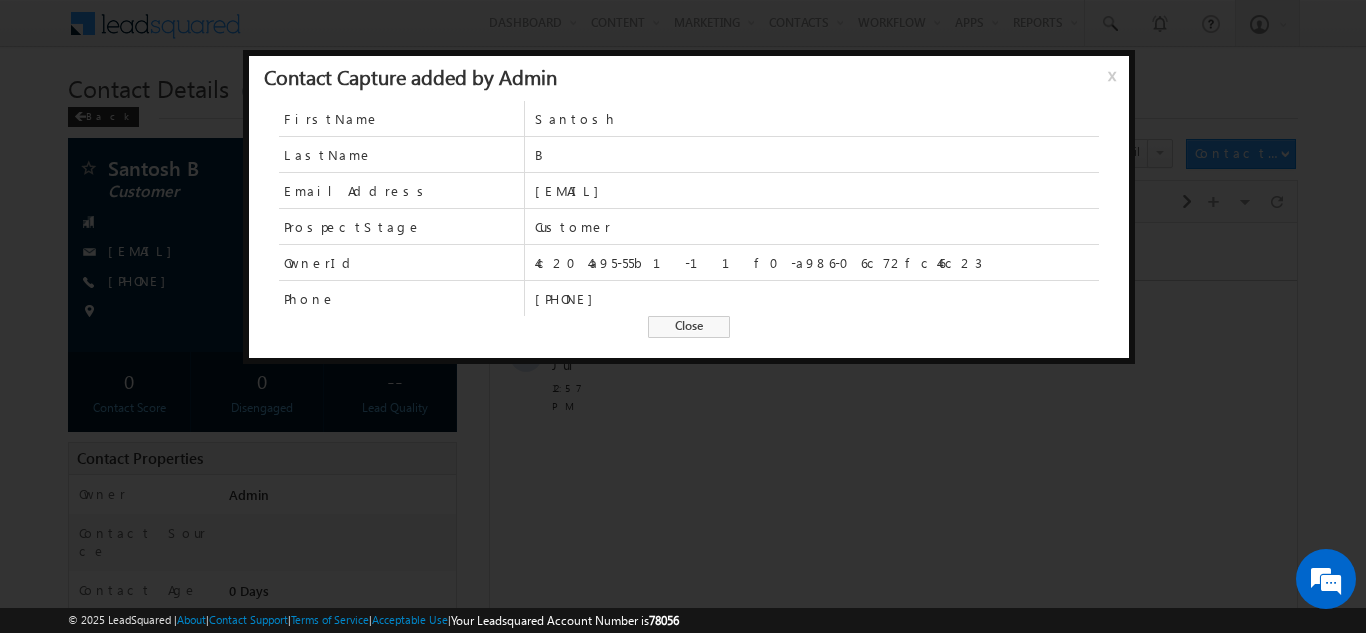 click on "Close" at bounding box center (689, 327) 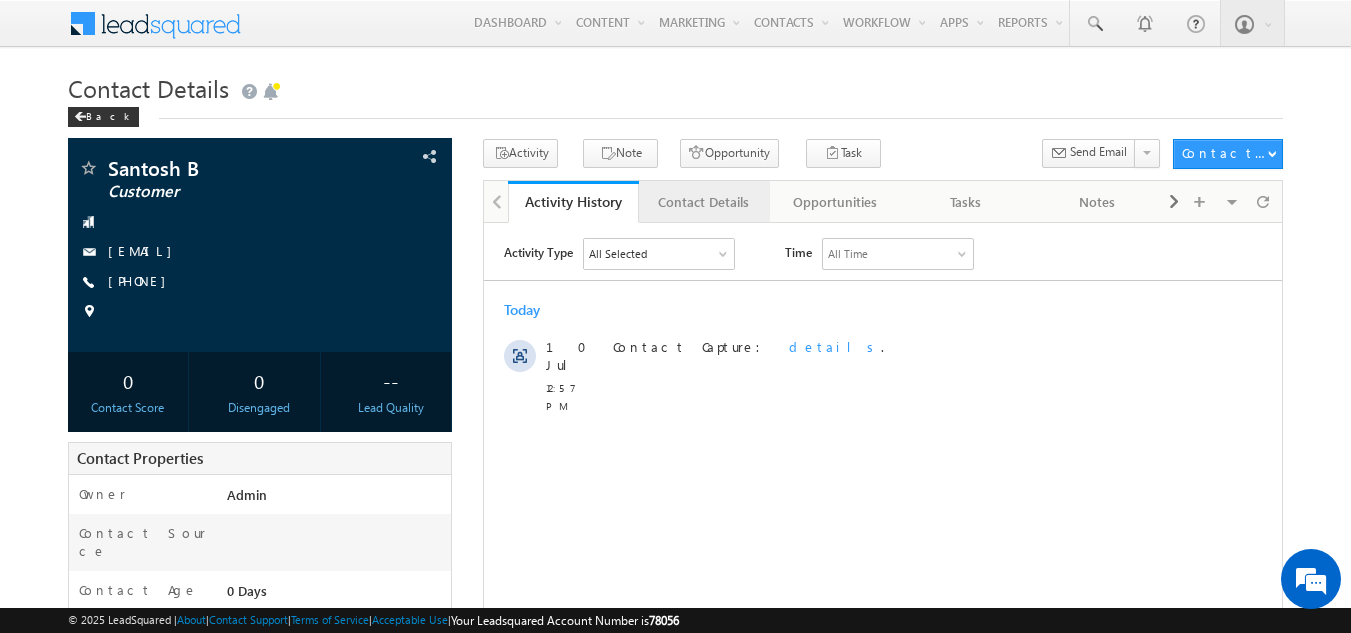 scroll, scrollTop: 0, scrollLeft: 0, axis: both 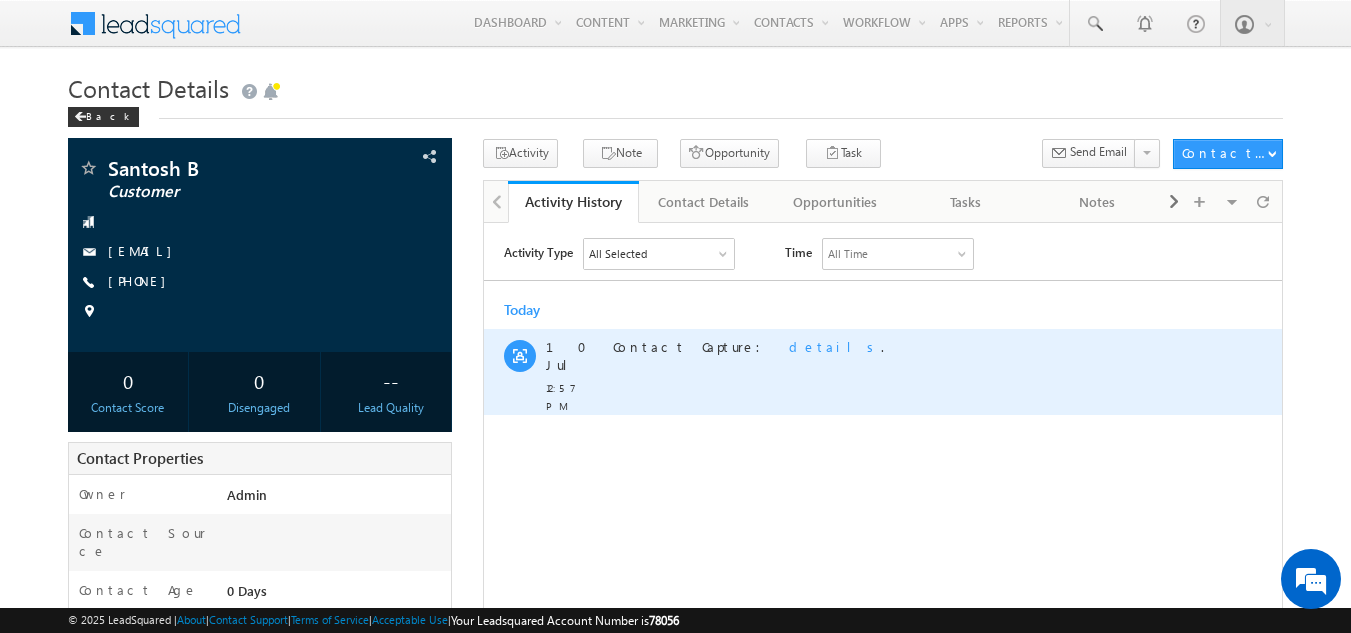 click on "details" at bounding box center [835, 345] 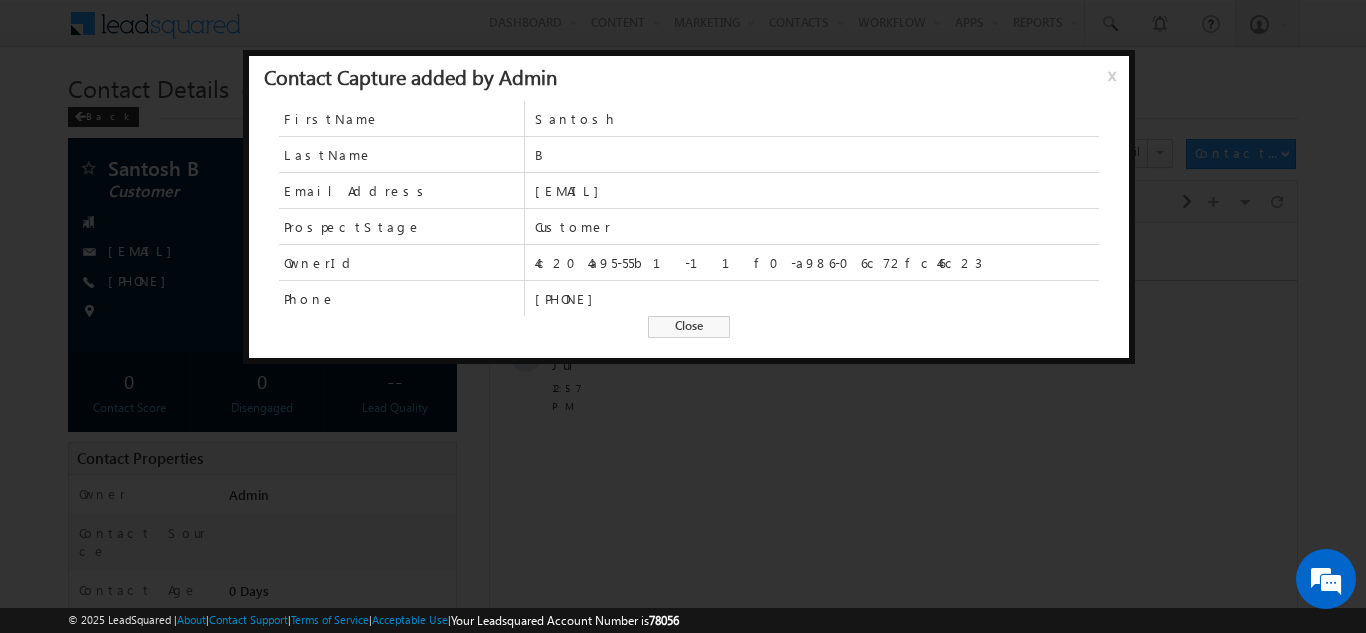 click on "Close" at bounding box center [689, 327] 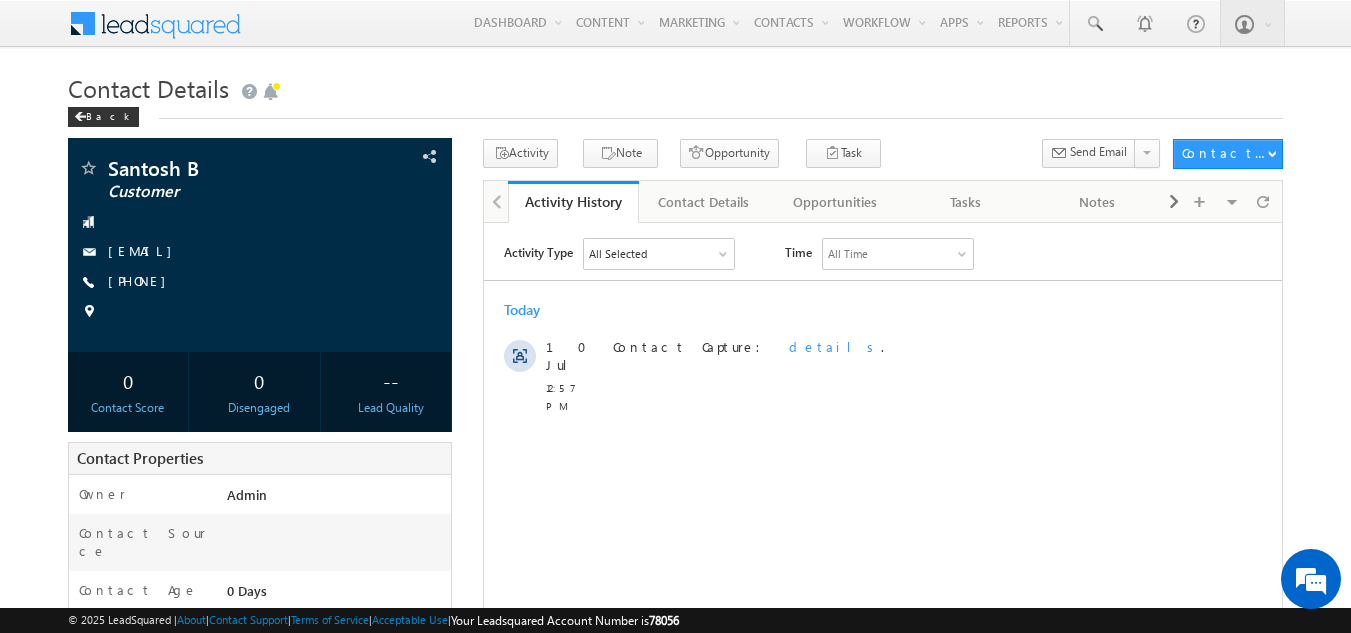 click on "Back" at bounding box center [108, 114] 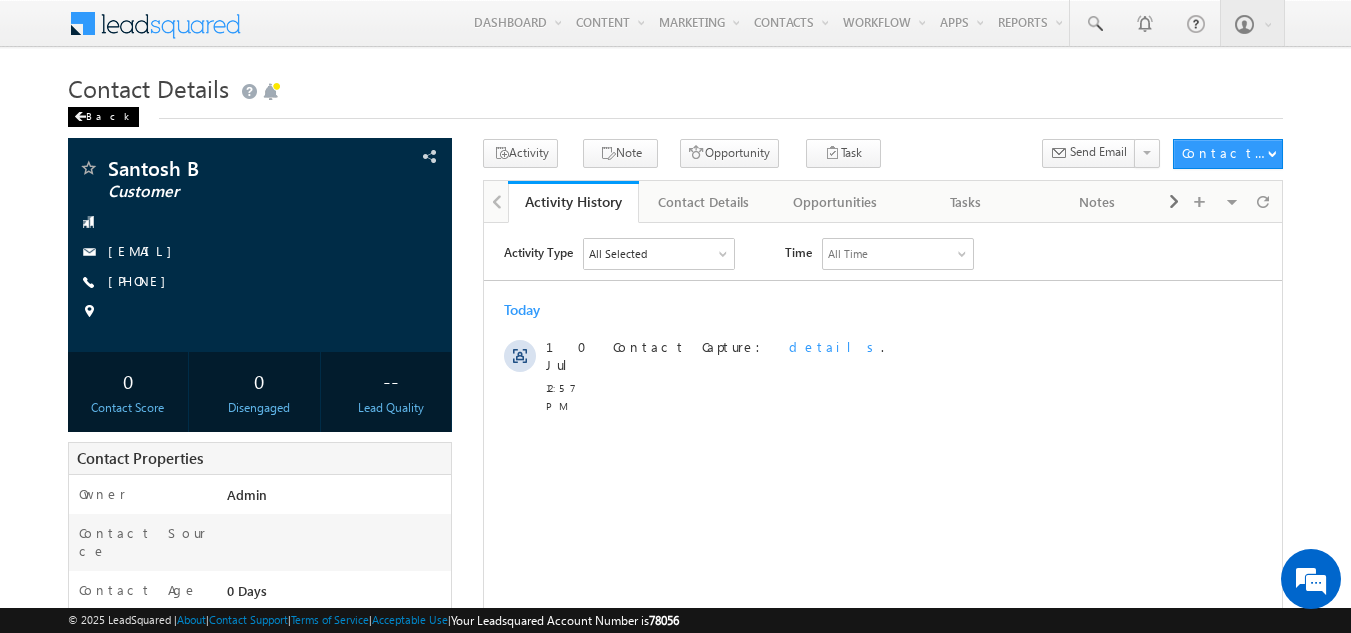 click on "Back" at bounding box center [103, 117] 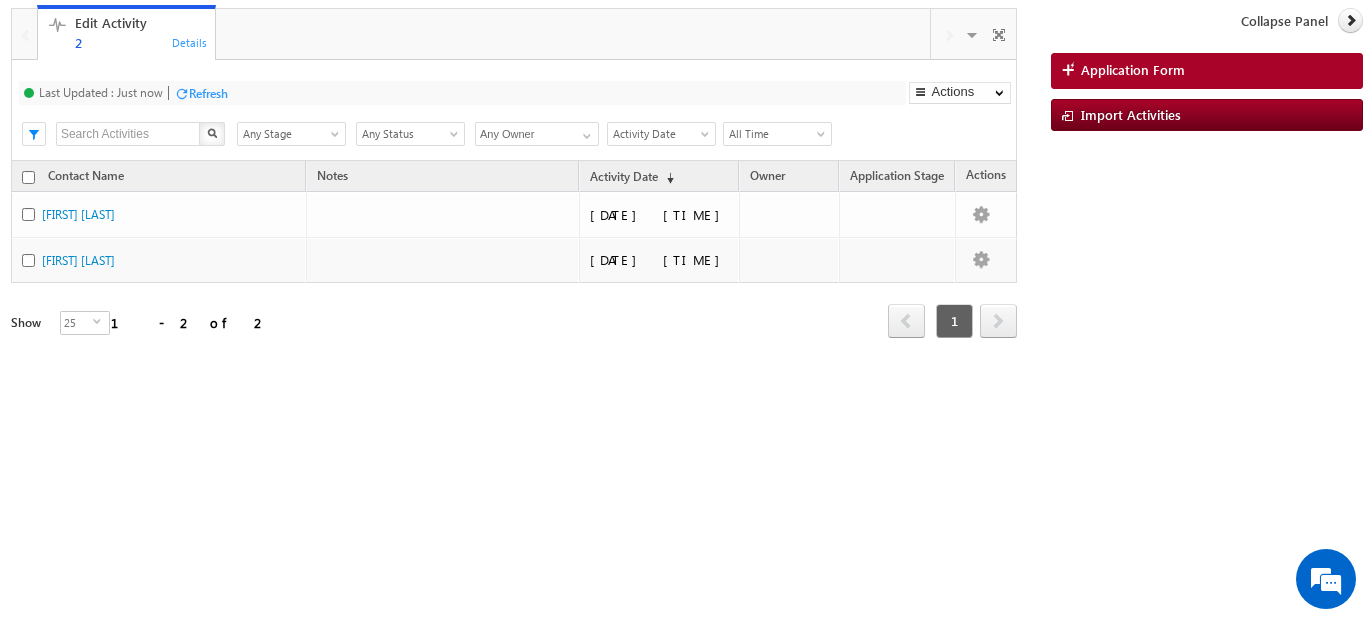 scroll, scrollTop: 0, scrollLeft: 0, axis: both 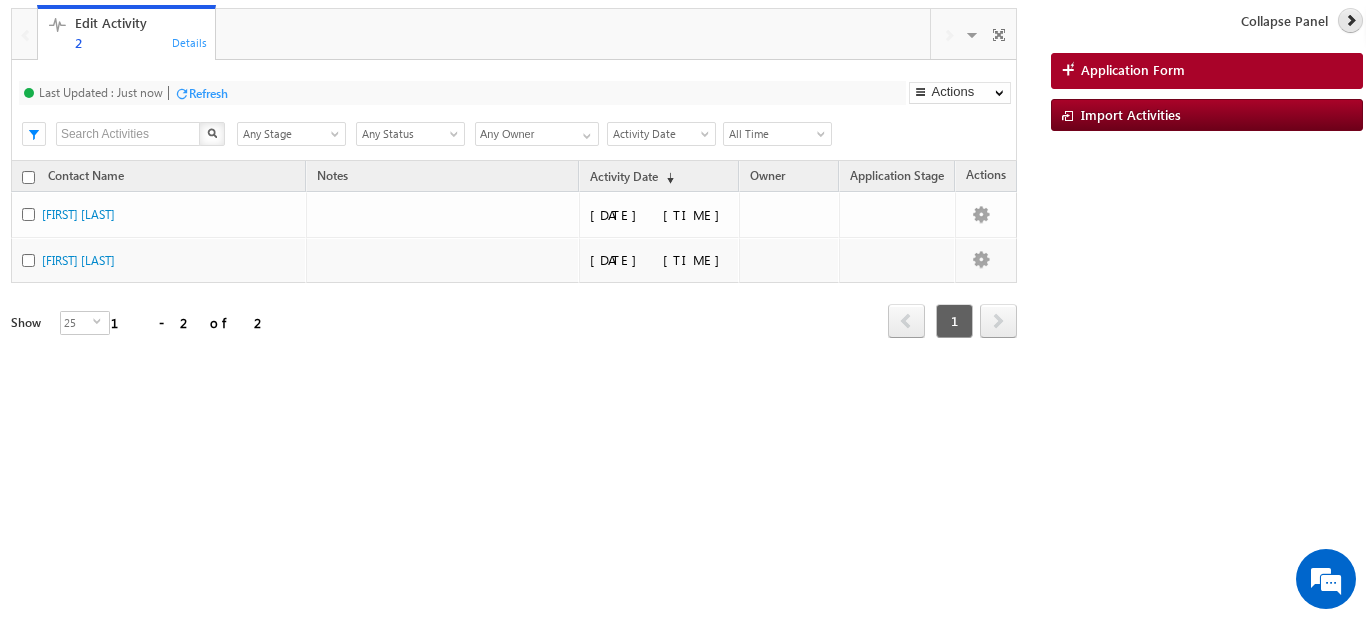 click at bounding box center [1351, 20] 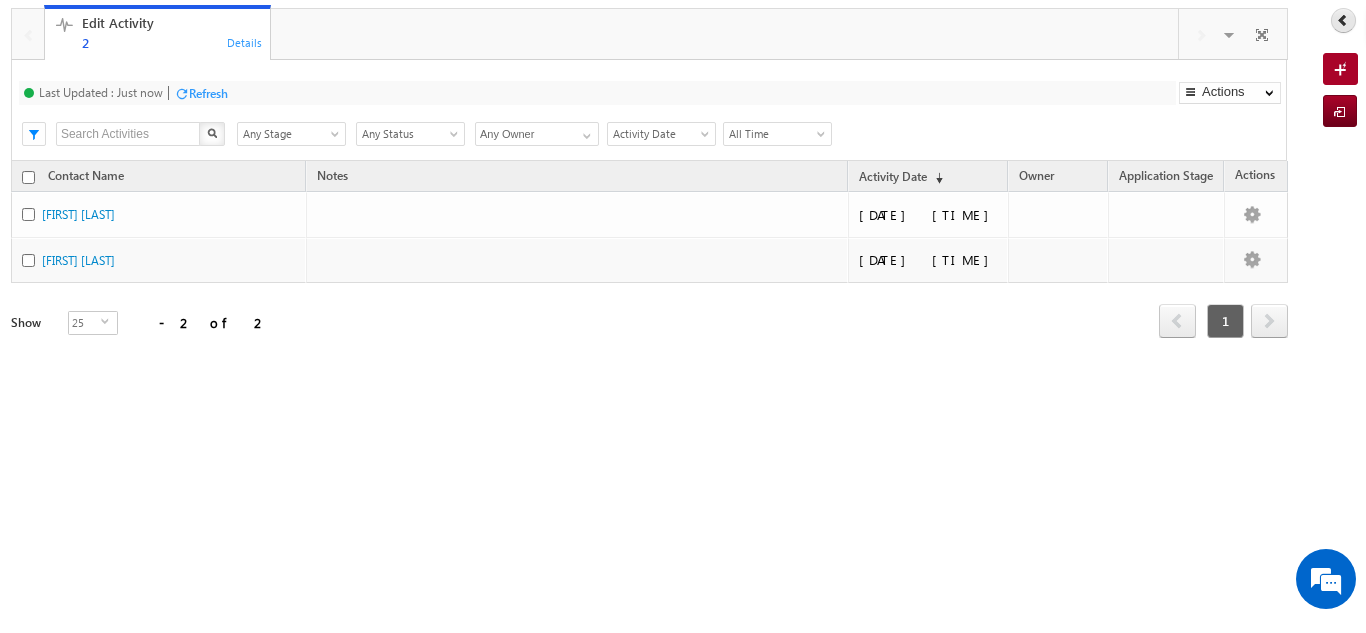 click at bounding box center (1343, 20) 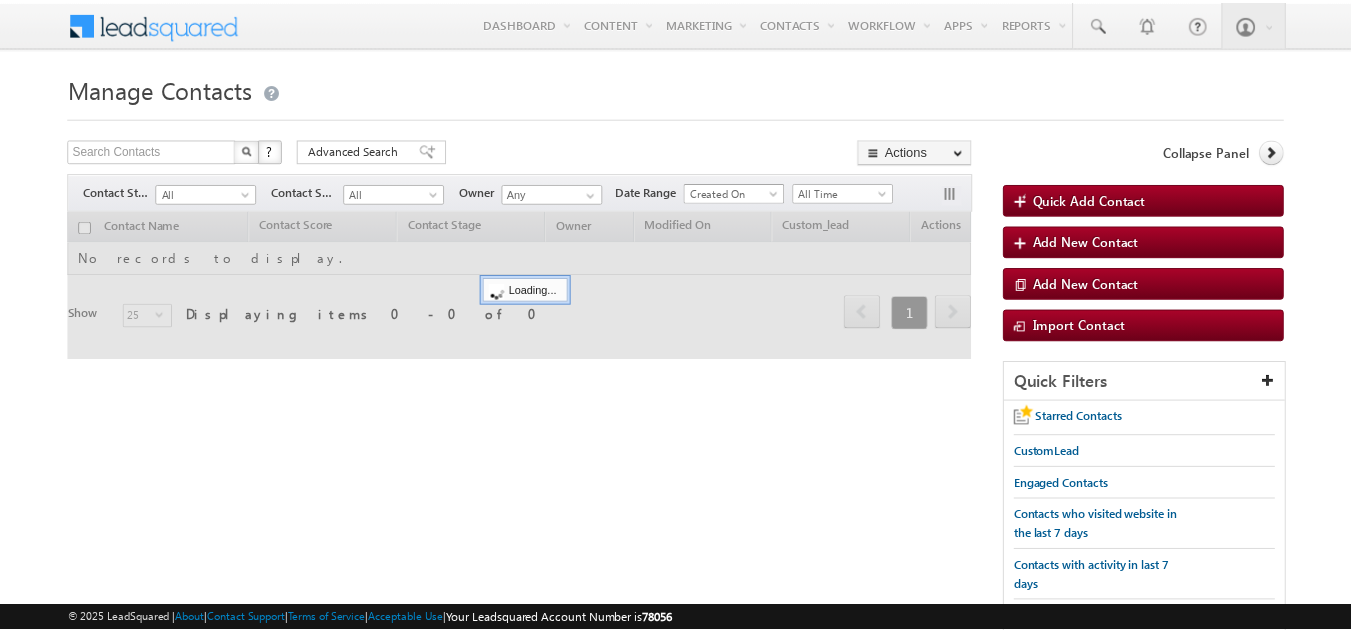 scroll, scrollTop: 0, scrollLeft: 0, axis: both 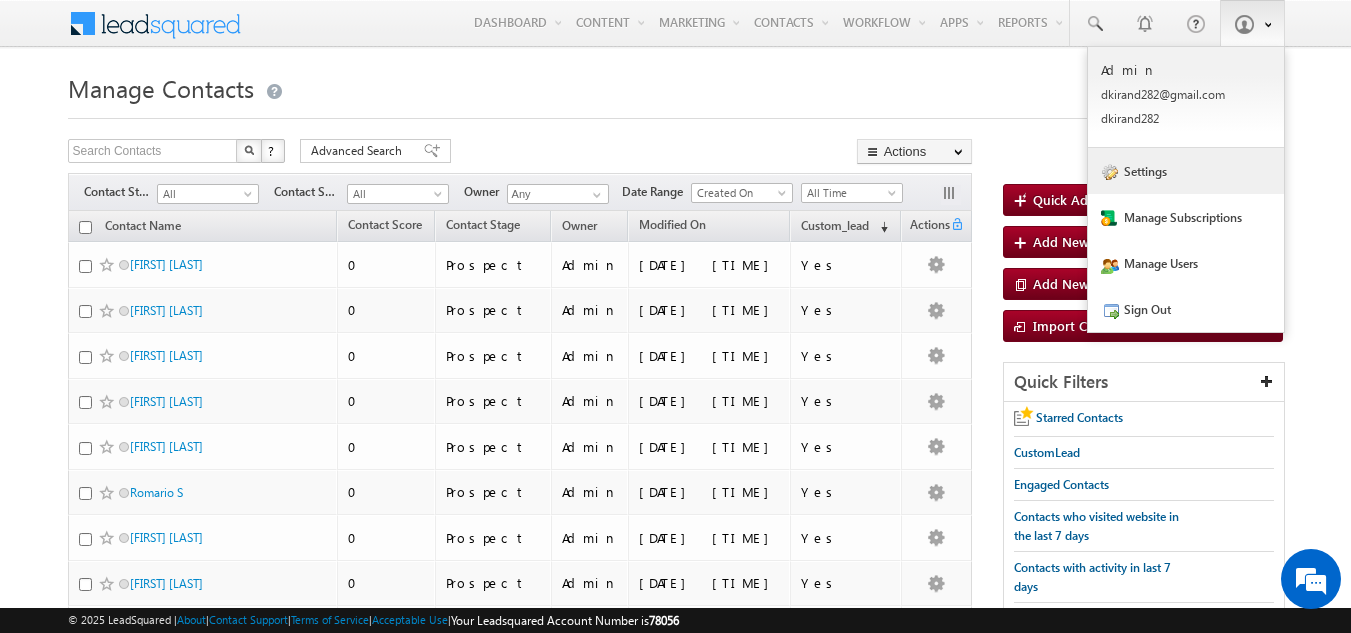 click on "Settings" at bounding box center (1186, 171) 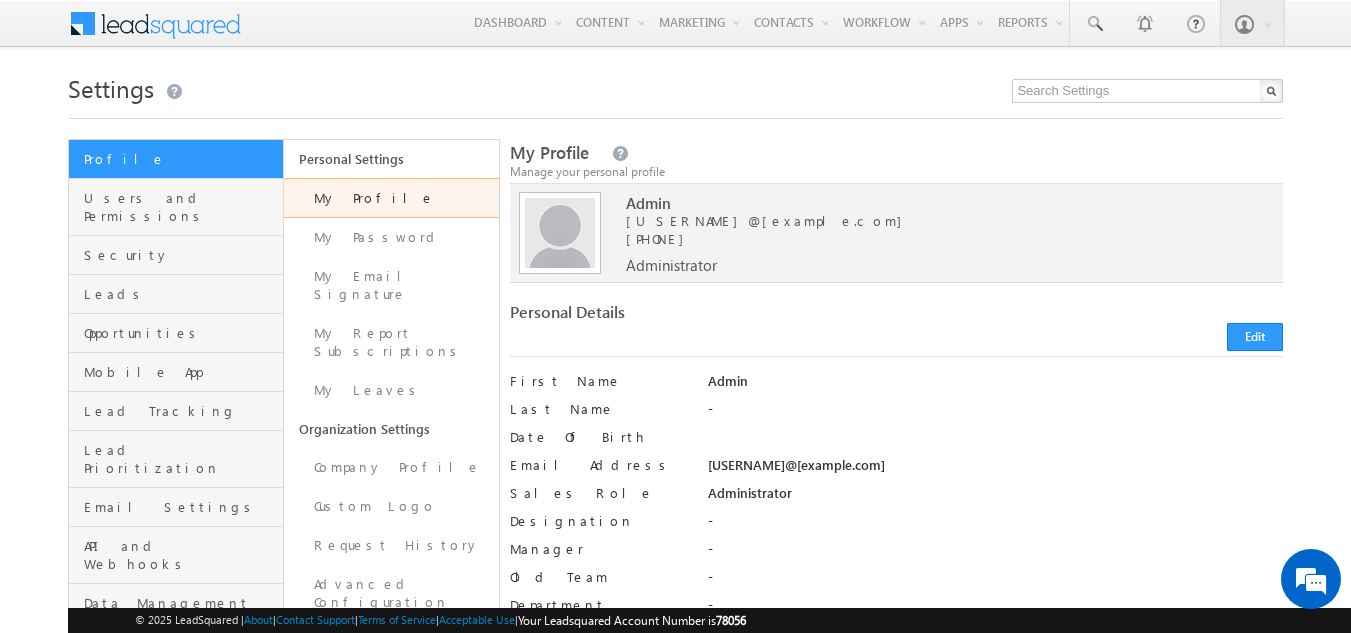 scroll, scrollTop: 0, scrollLeft: 0, axis: both 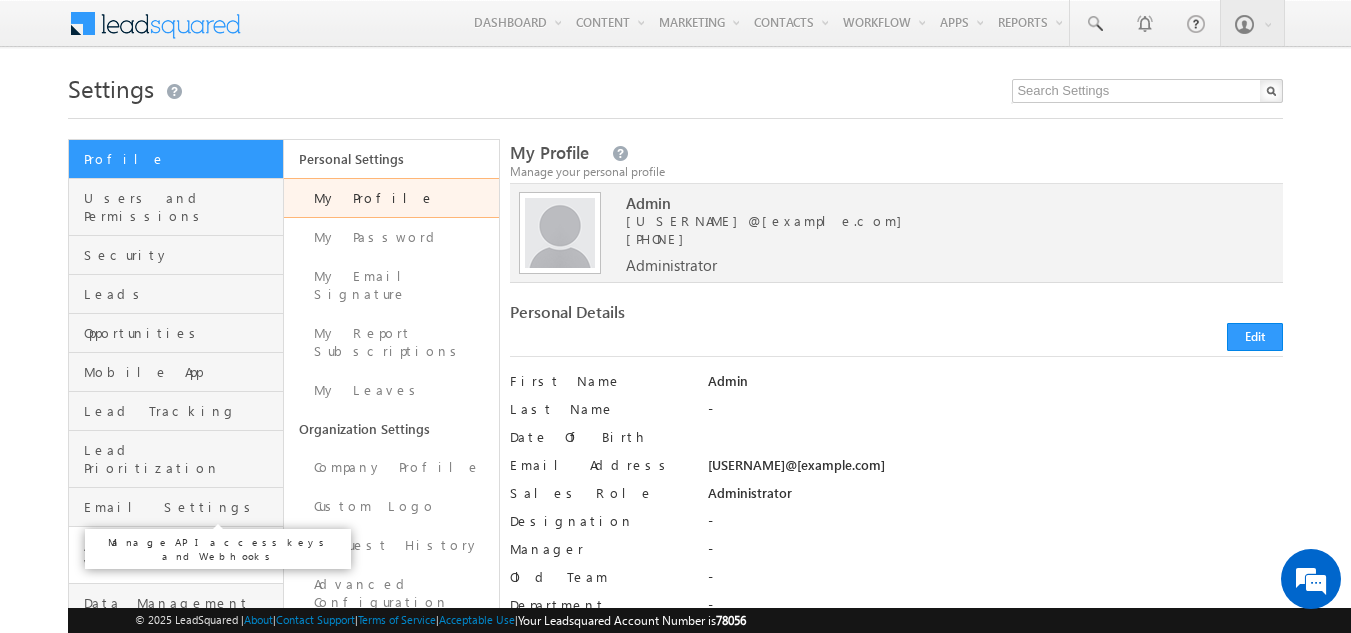 click on "API and Webhooks" at bounding box center (181, 555) 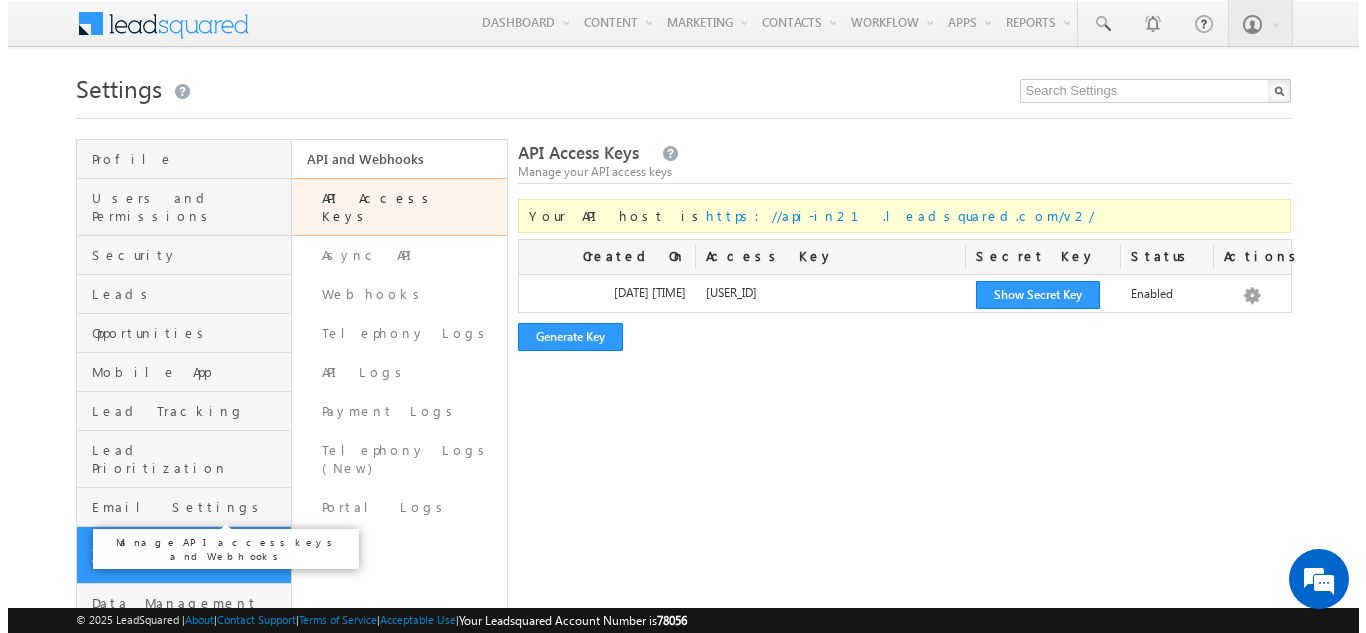scroll, scrollTop: 0, scrollLeft: 0, axis: both 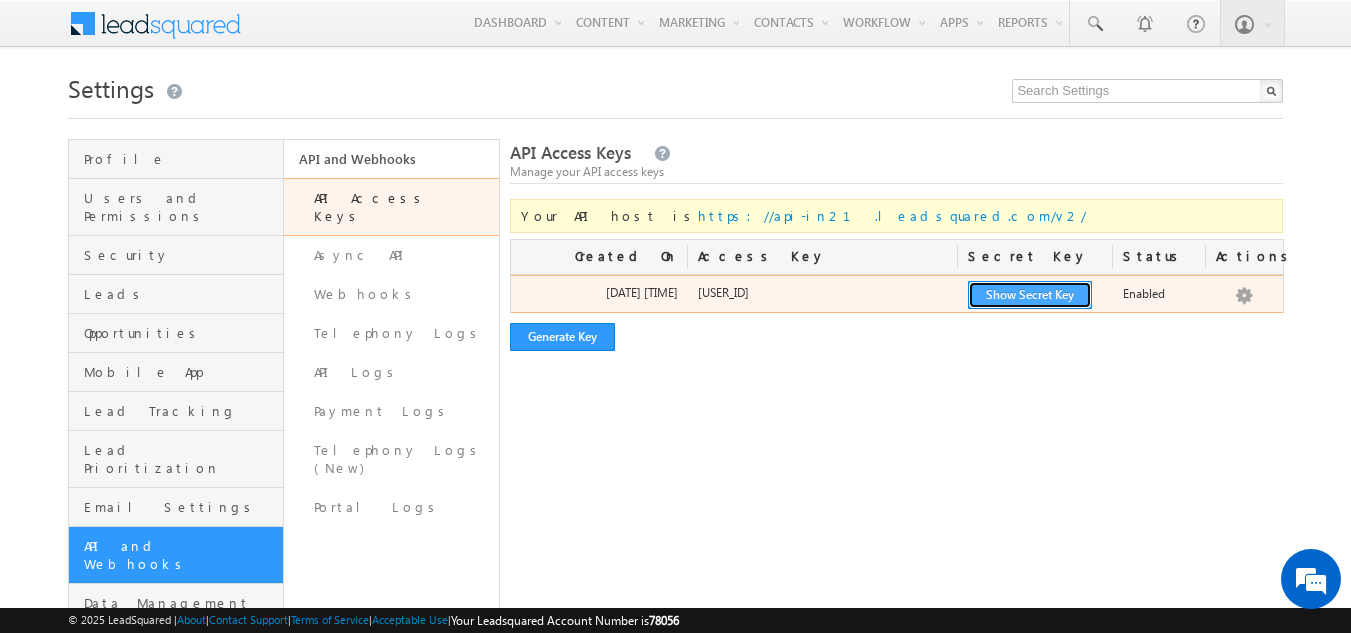 click on "Show Secret Key" at bounding box center [1030, 295] 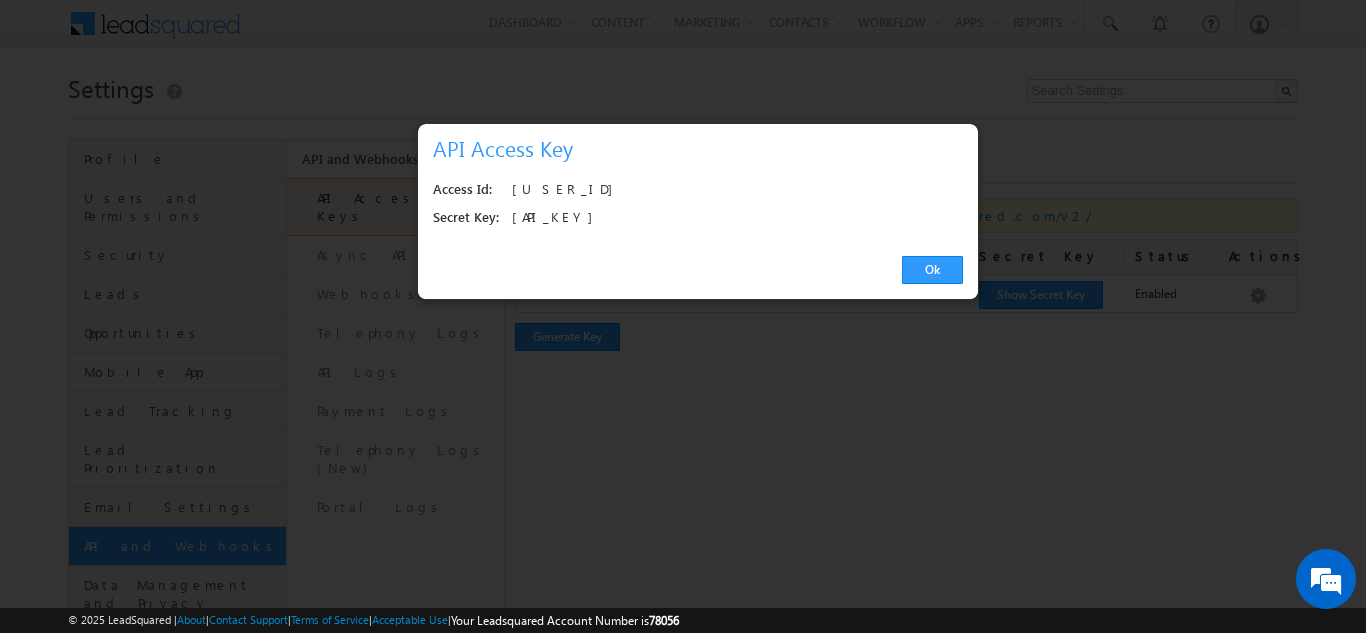 click on "u$r397447ed26c955d050be7e17fe1200e0" at bounding box center (731, 190) 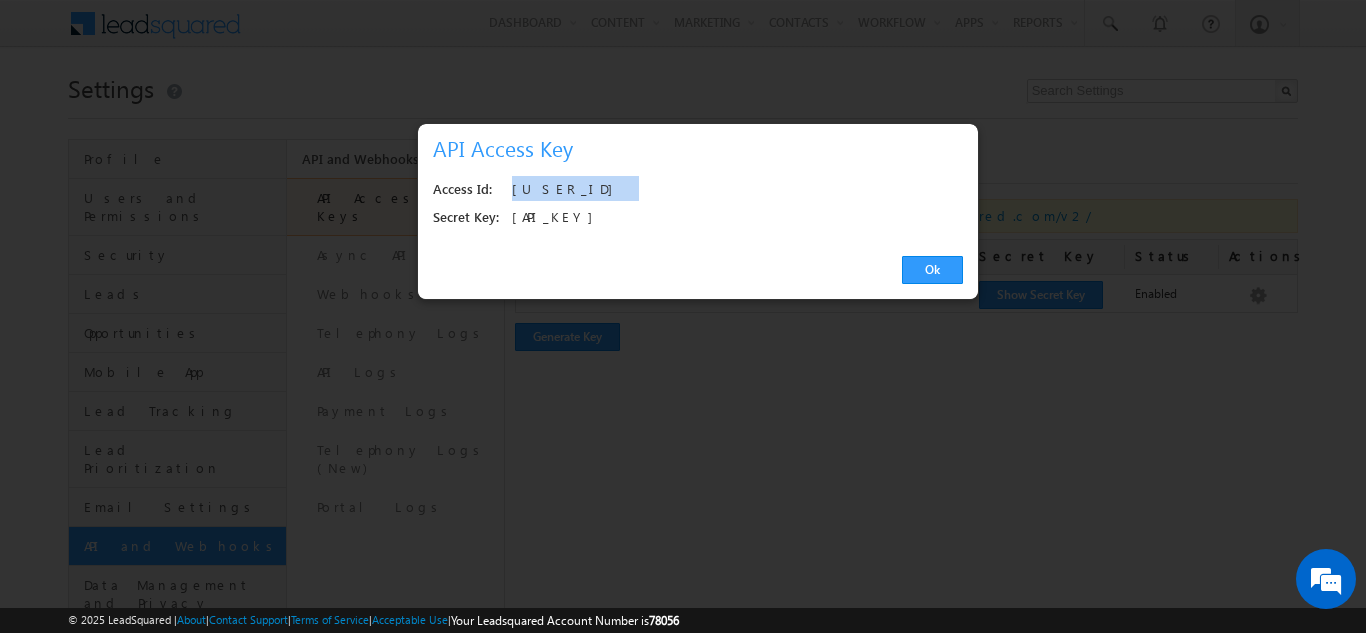click on "u$r397447ed26c955d050be7e17fe1200e0" at bounding box center (731, 190) 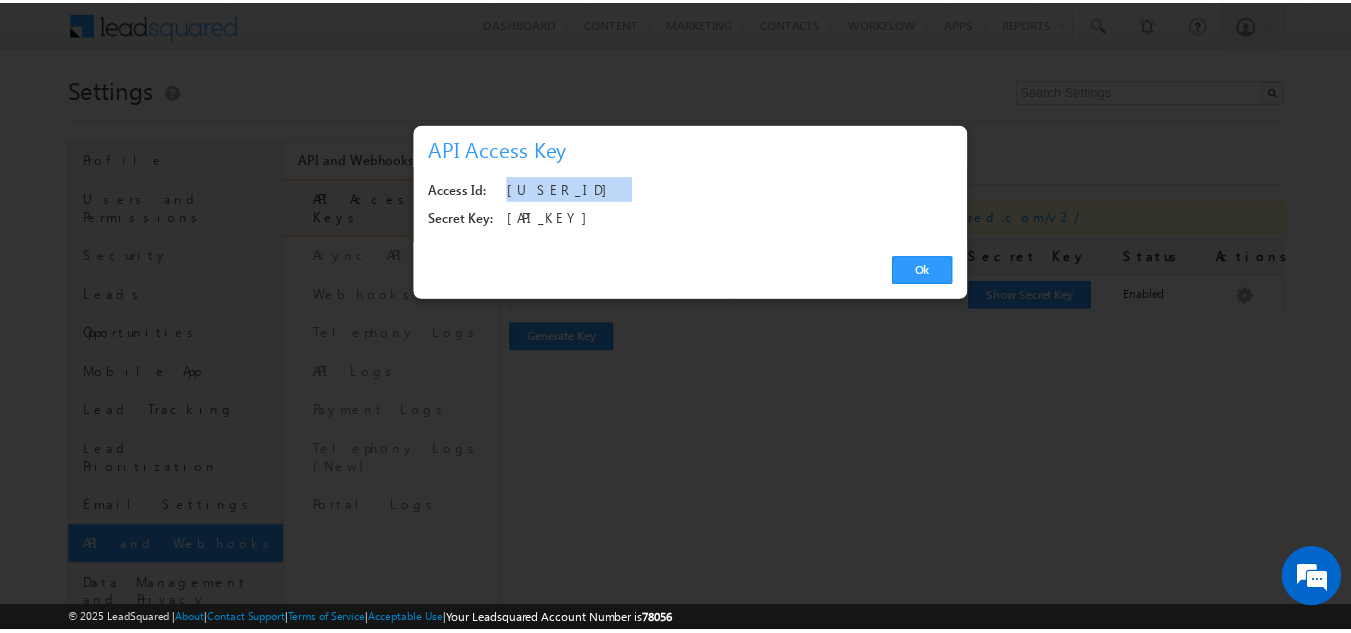 scroll, scrollTop: 0, scrollLeft: 0, axis: both 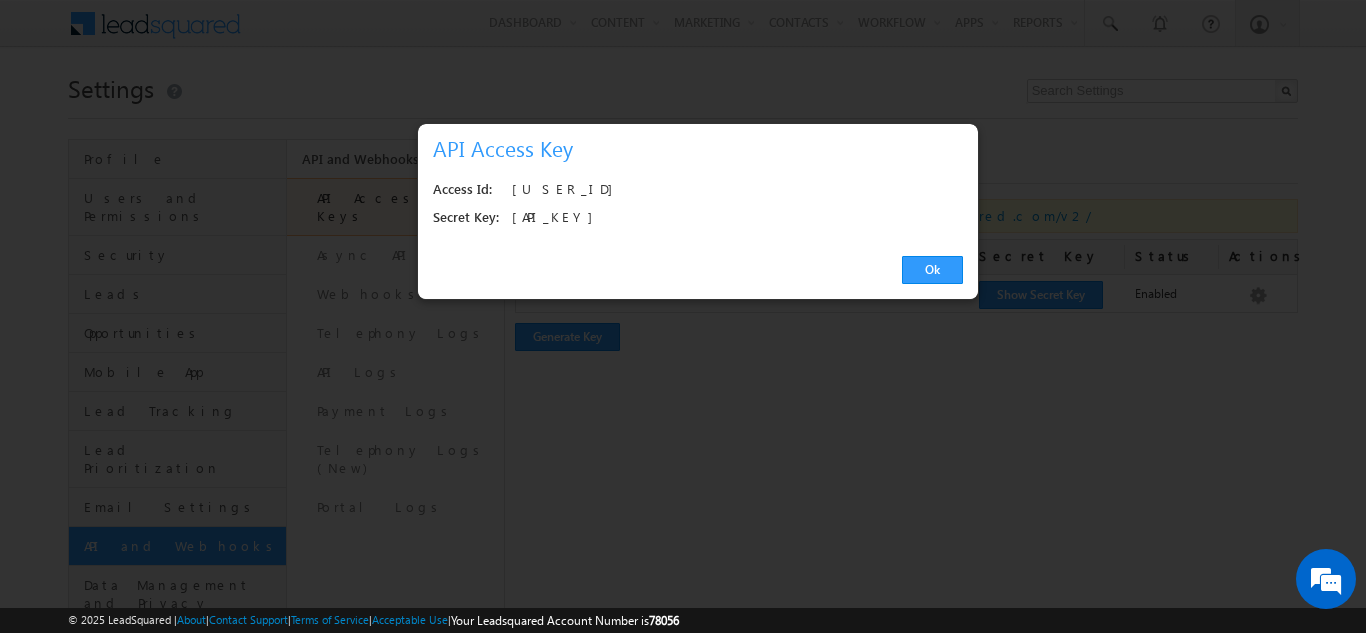 click on "fcb852a13aa2937f6f5d9258bd3de8b669f79caf" at bounding box center (731, 218) 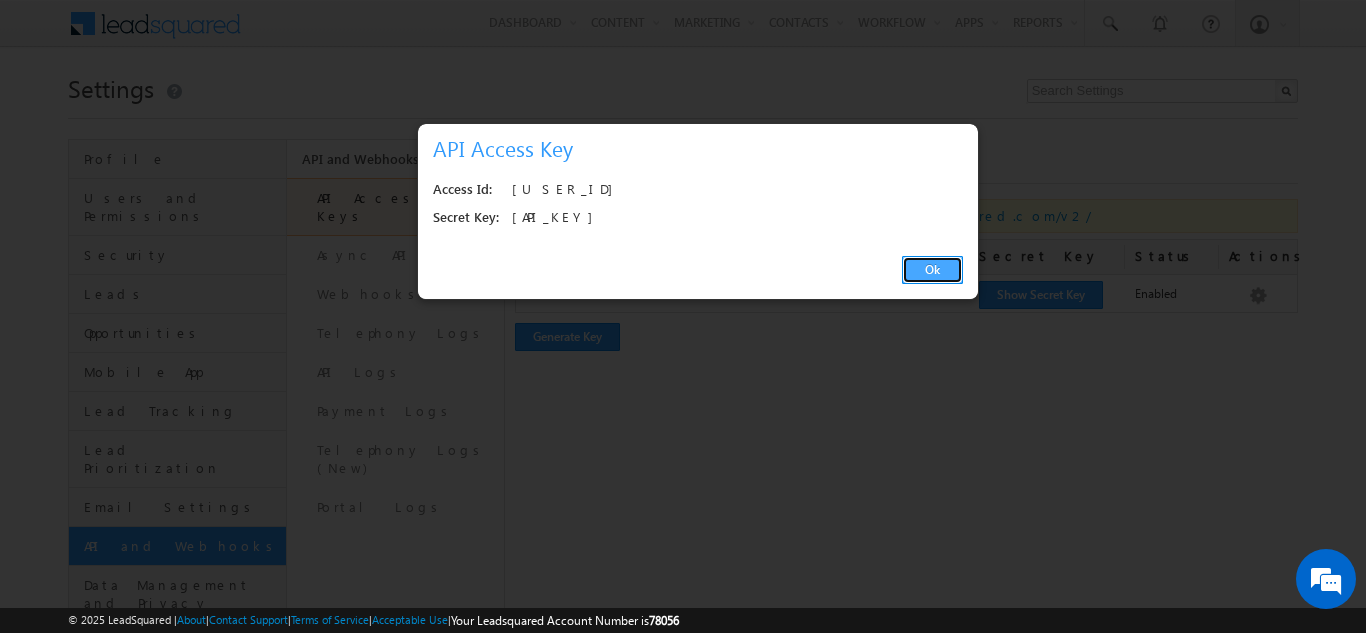 click on "Ok" at bounding box center (932, 270) 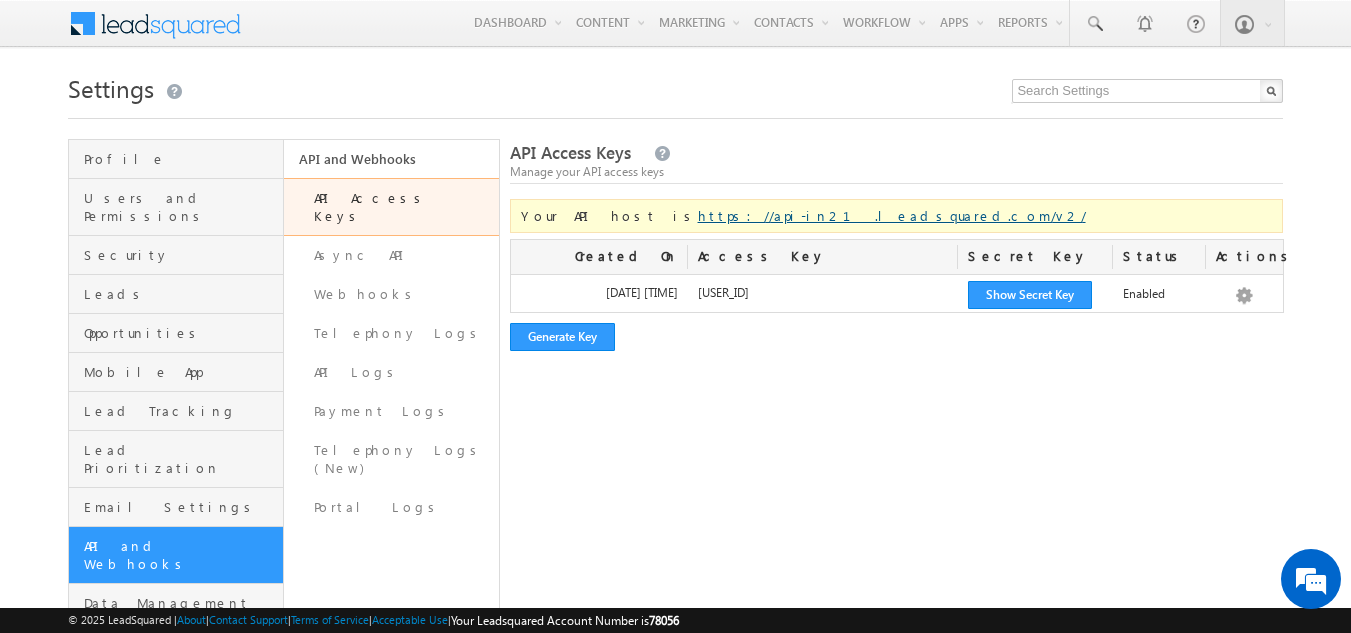 click on "https://api-in21.leadsquared.com/v2/" at bounding box center (892, 215) 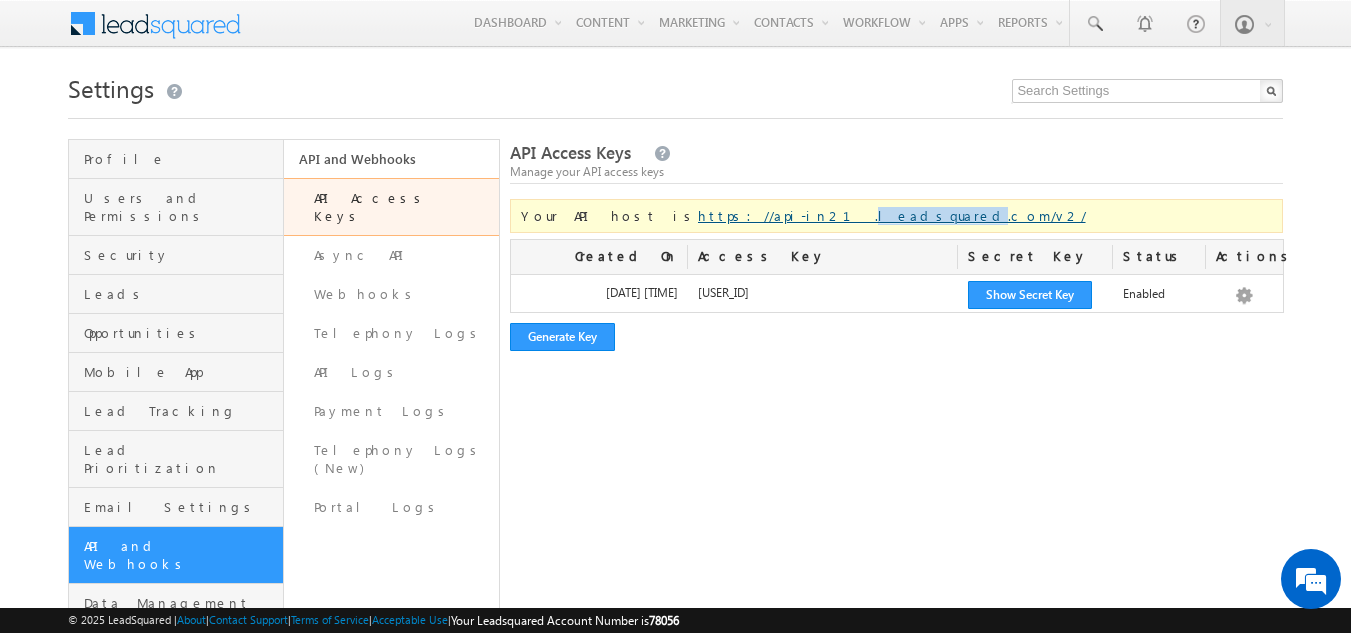 click on "https://api-in21.leadsquared.com/v2/" at bounding box center (892, 215) 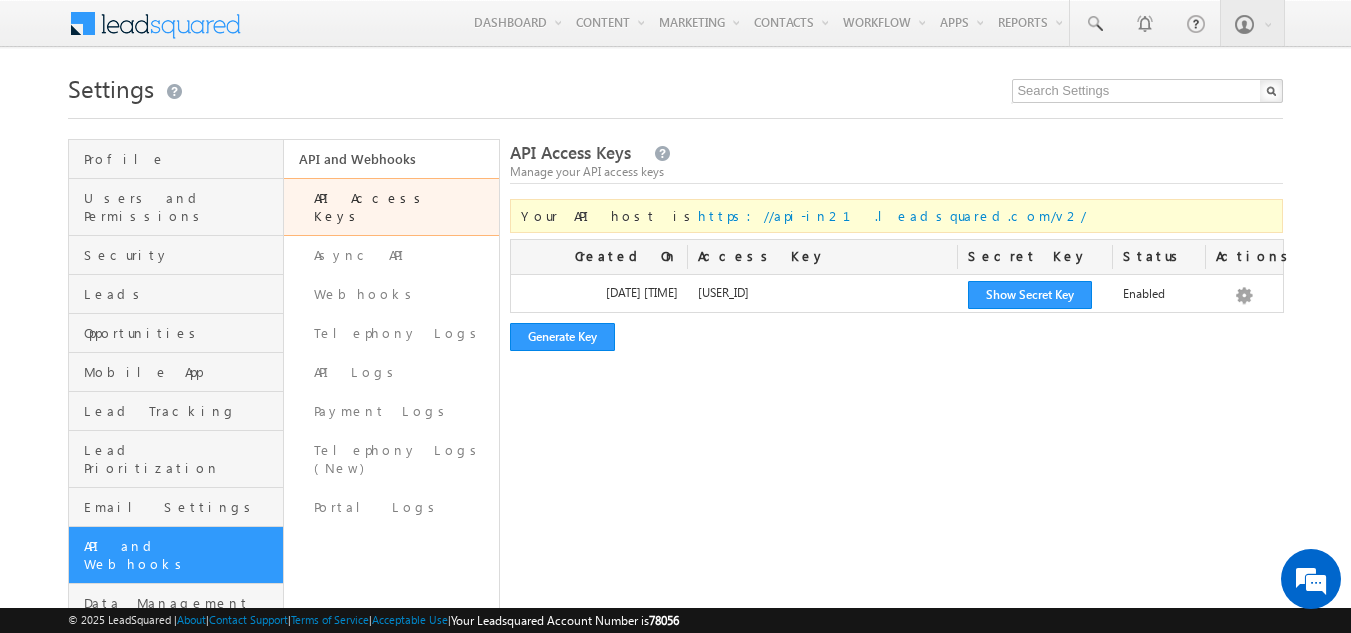 click on "Your API host is  https://api-in21.leadsquared.com/v2/" at bounding box center [897, 216] 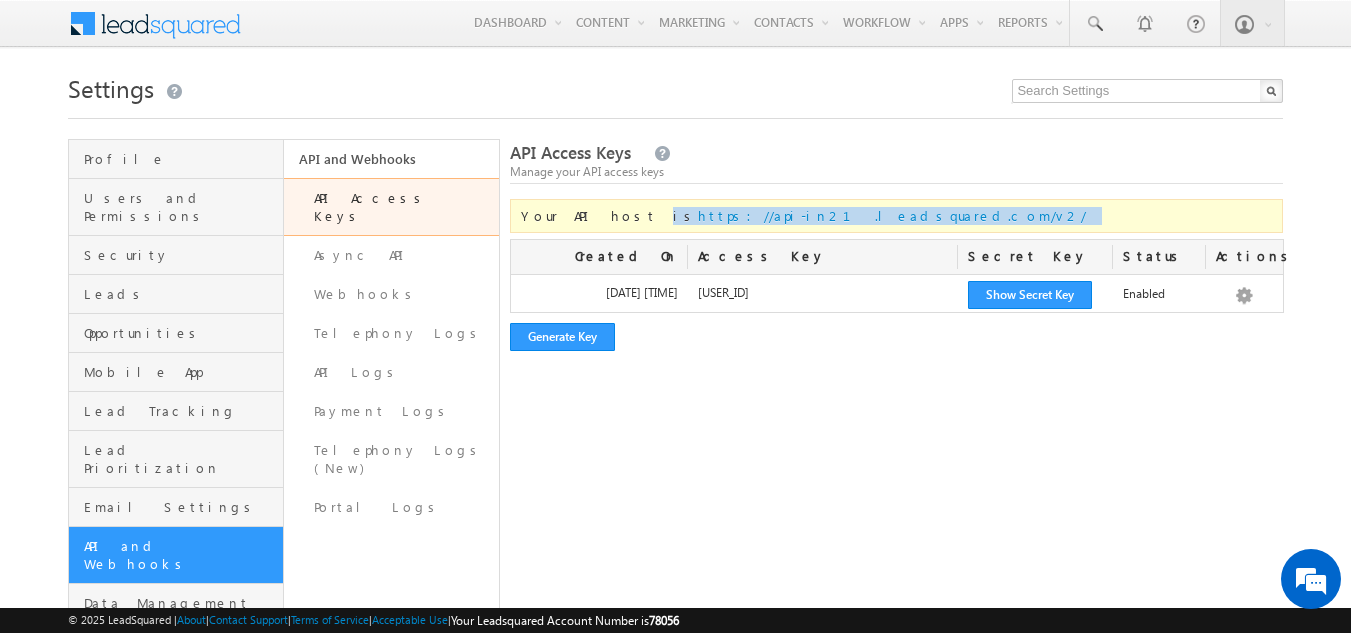 drag, startPoint x: 829, startPoint y: 211, endPoint x: 601, endPoint y: 202, distance: 228.17757 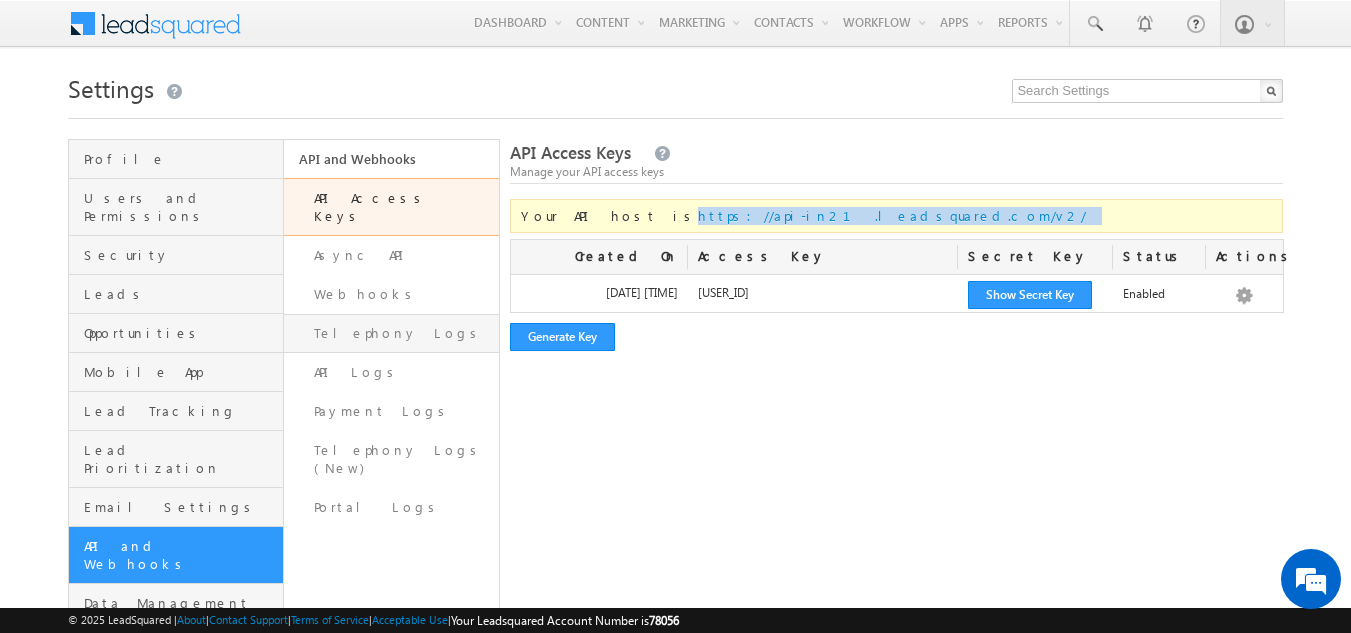 copy on "https://api-in21.leadsquared.com/v2/" 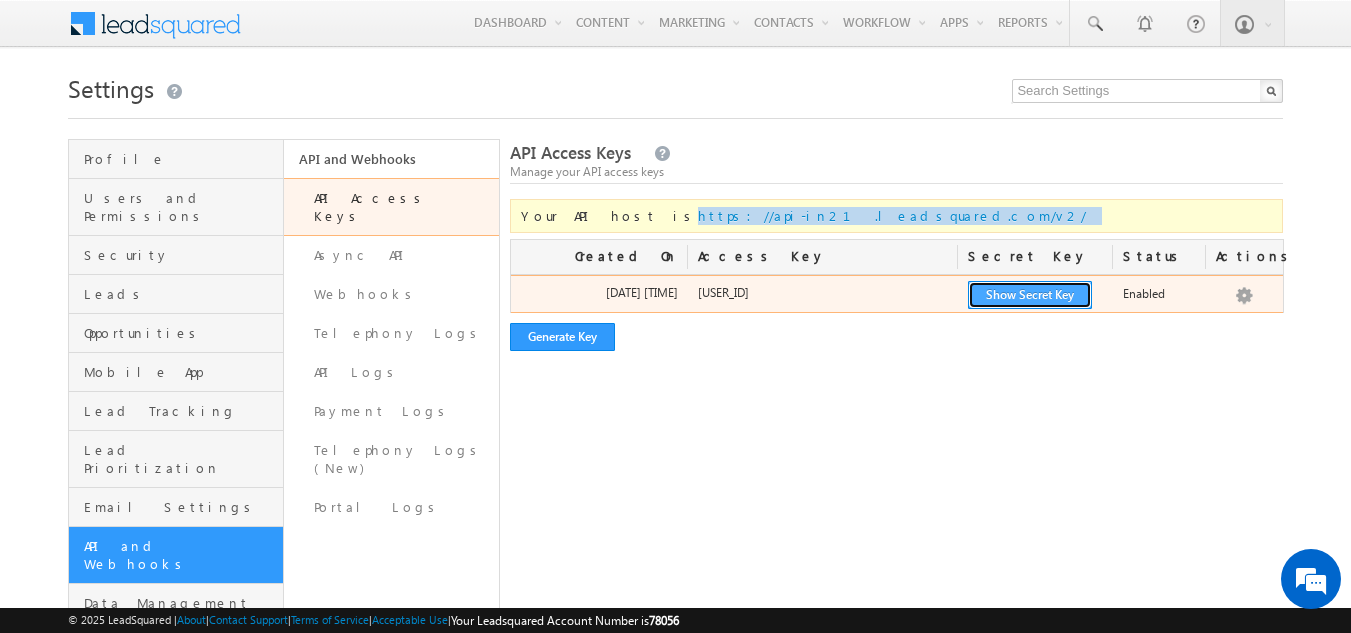 click on "Show Secret Key" at bounding box center (1030, 295) 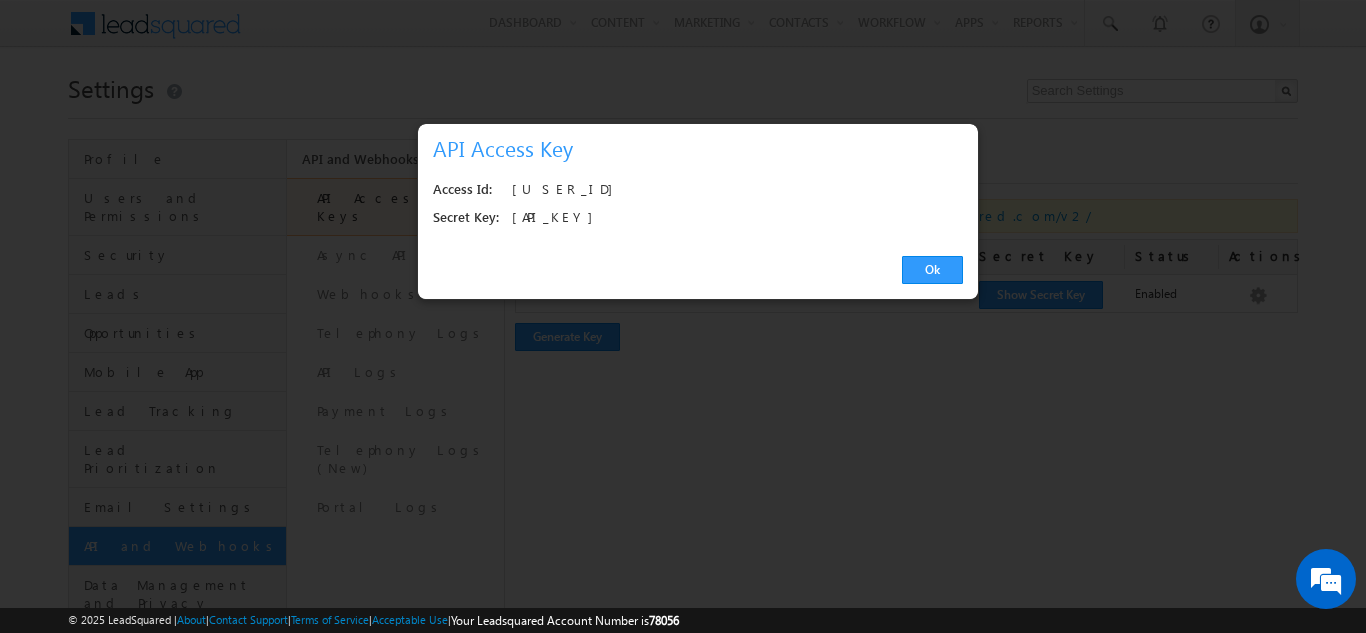 click on "u$r397447ed26c955d050be7e17fe1200e0" at bounding box center [731, 190] 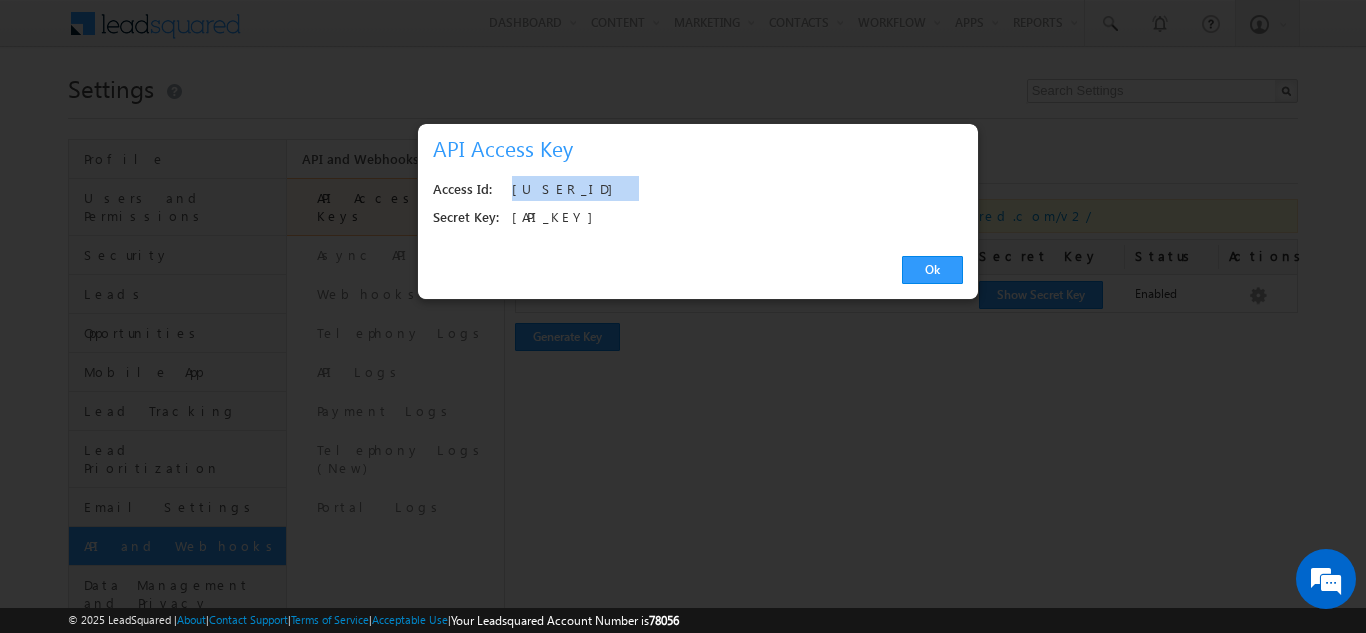 click on "u$r397447ed26c955d050be7e17fe1200e0" at bounding box center (731, 190) 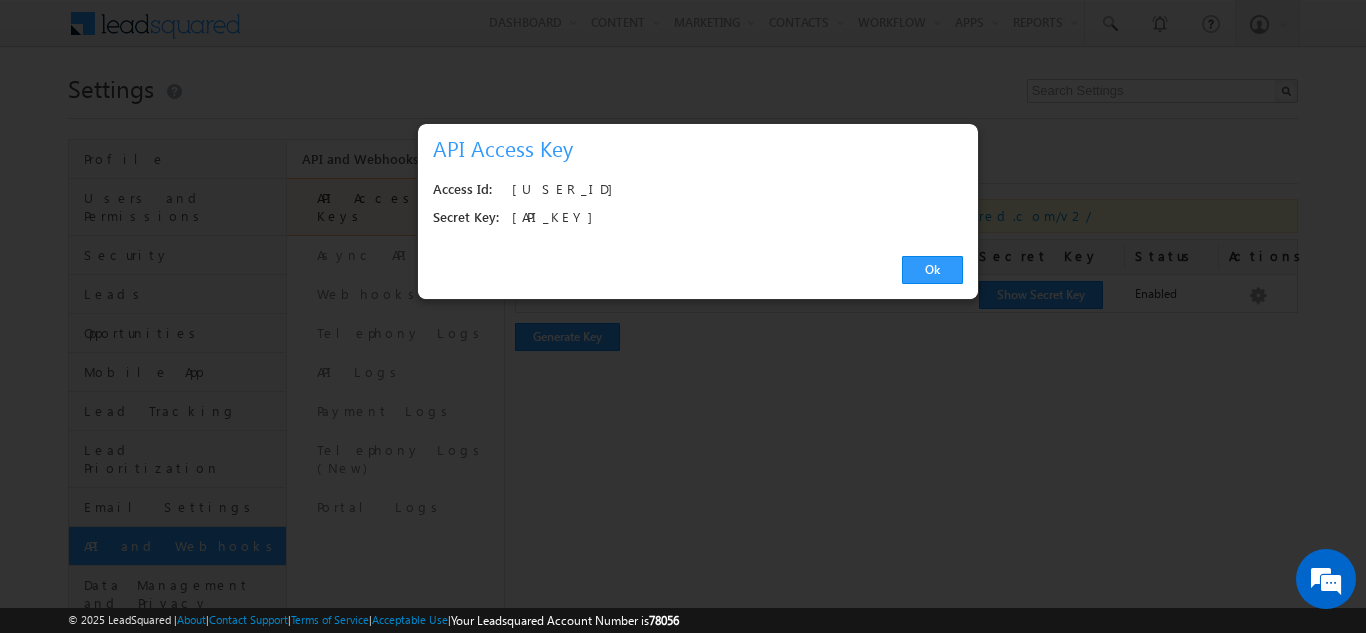click on "fcb852a13aa2937f6f5d9258bd3de8b669f79caf" at bounding box center (731, 218) 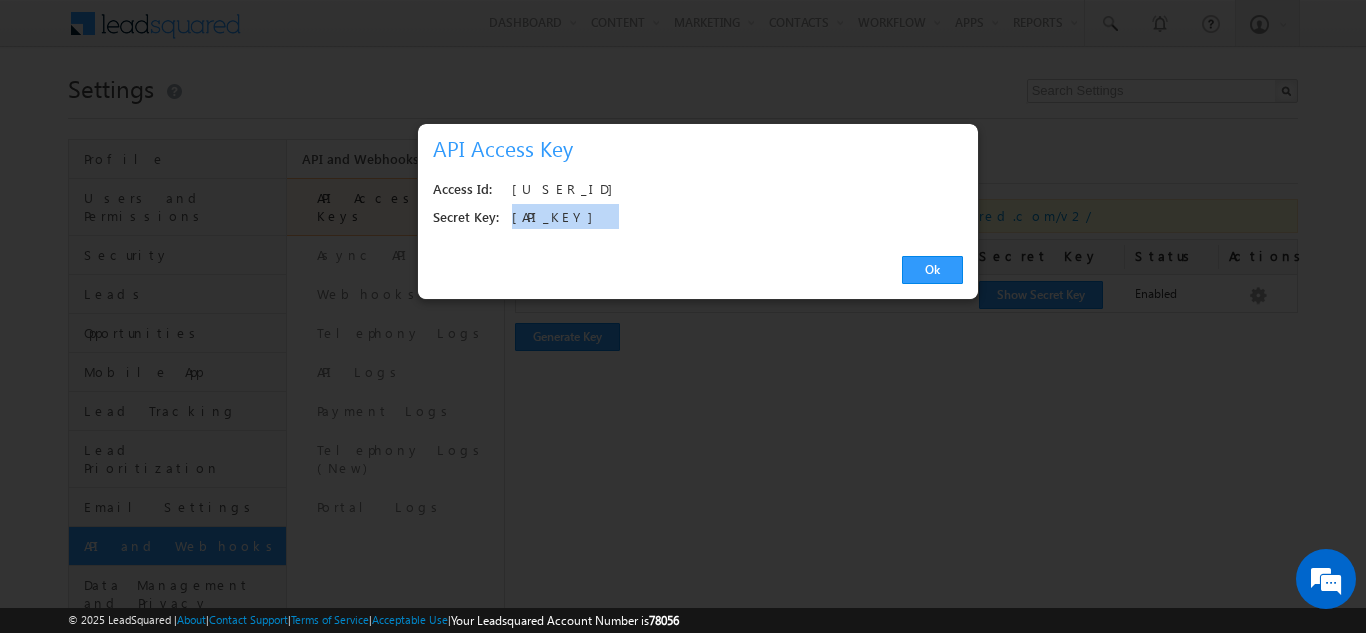 click on "fcb852a13aa2937f6f5d9258bd3de8b669f79caf" at bounding box center [731, 218] 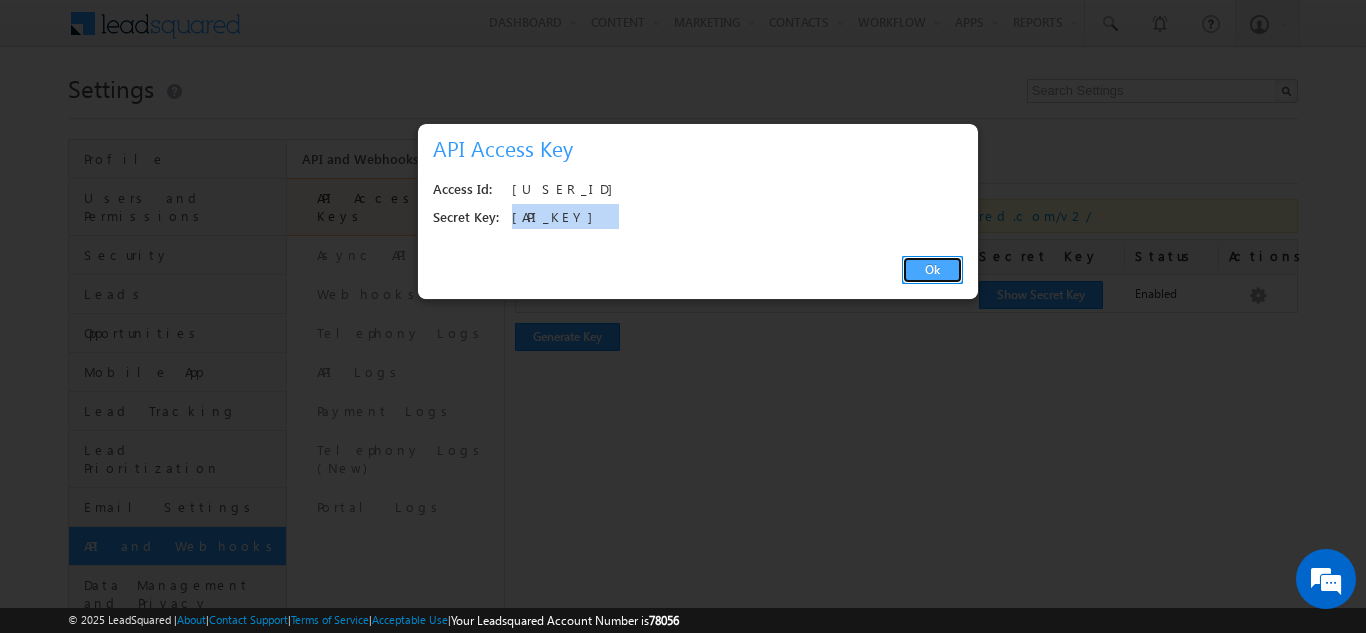 click on "Ok" at bounding box center [932, 270] 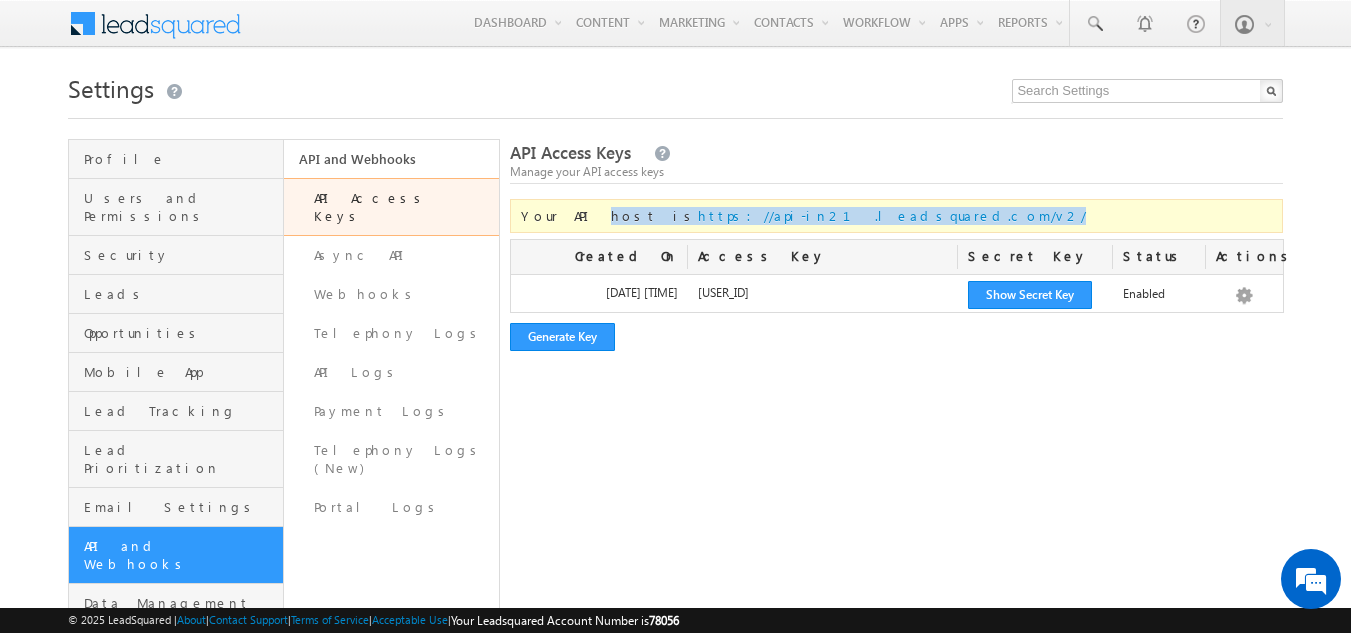 drag, startPoint x: 824, startPoint y: 215, endPoint x: 572, endPoint y: 201, distance: 252.3886 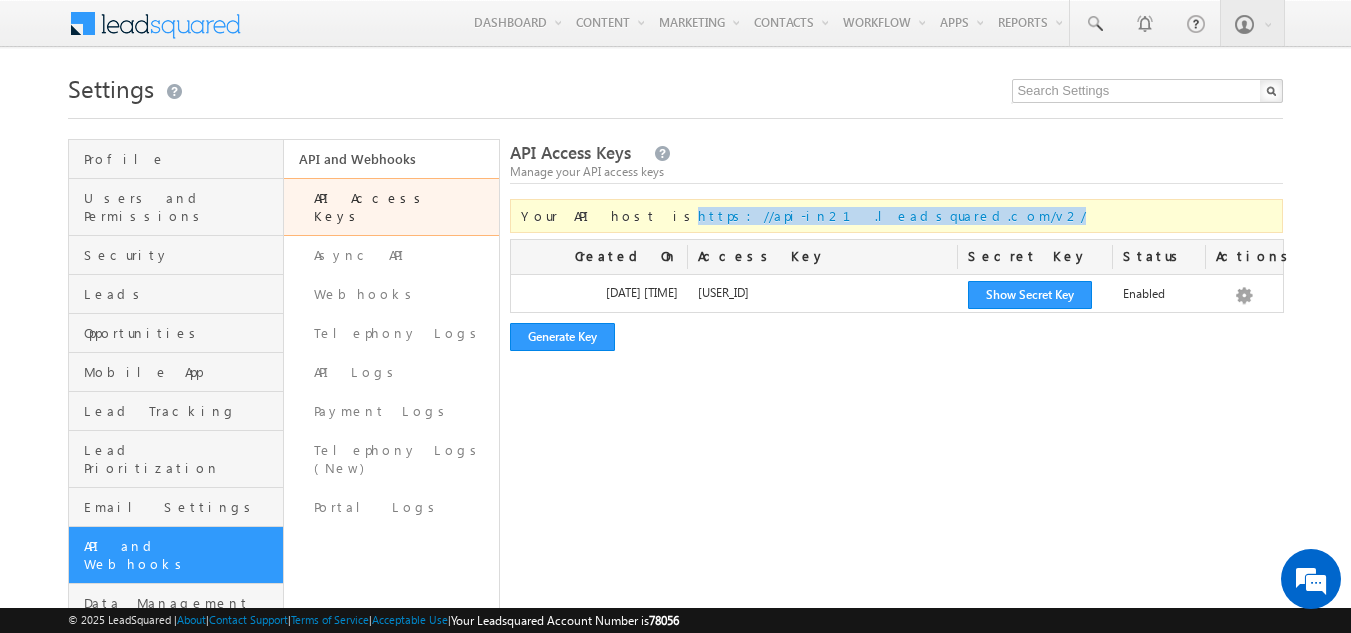 copy on "https://api-in21.leadsquared.com/v2/" 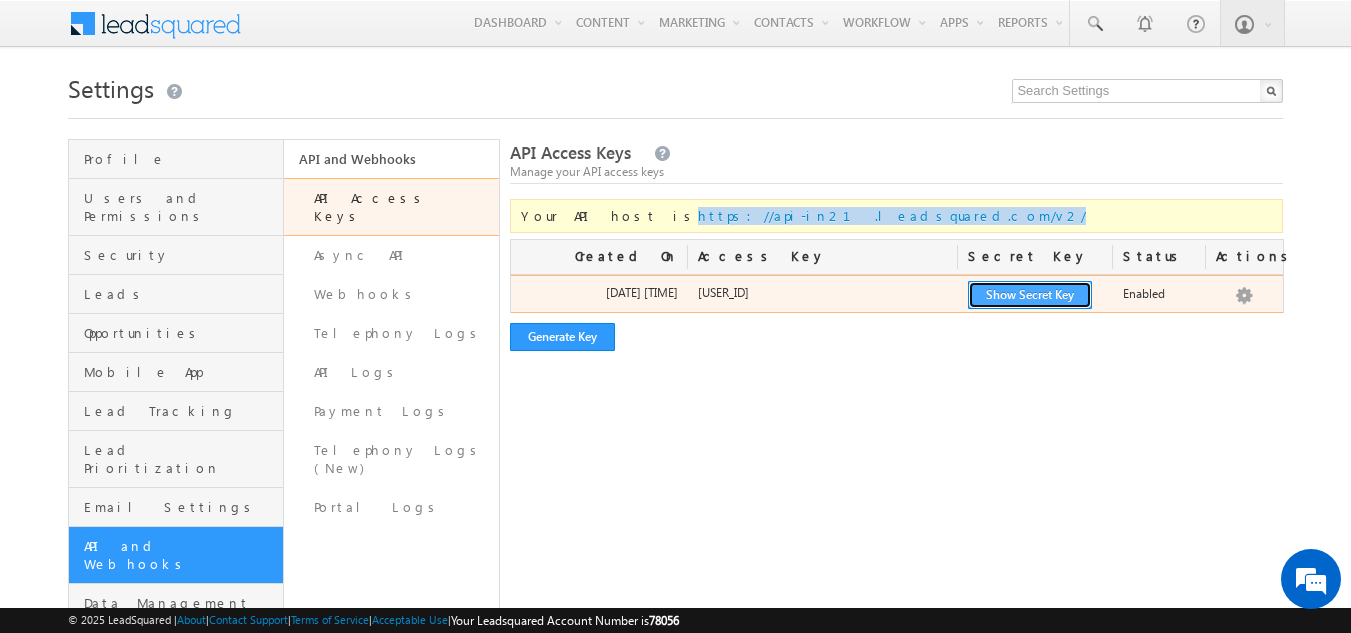 click on "Show Secret Key" at bounding box center (1030, 295) 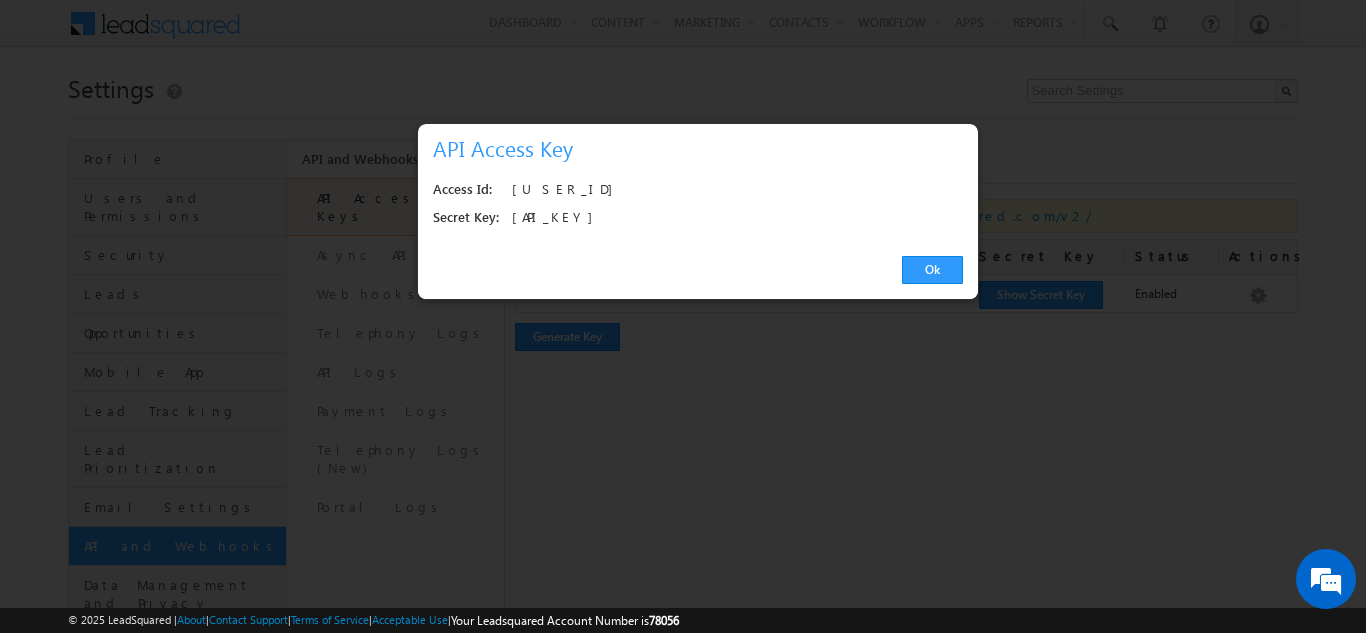 click on "u$r397447ed26c955d050be7e17fe1200e0" at bounding box center [731, 190] 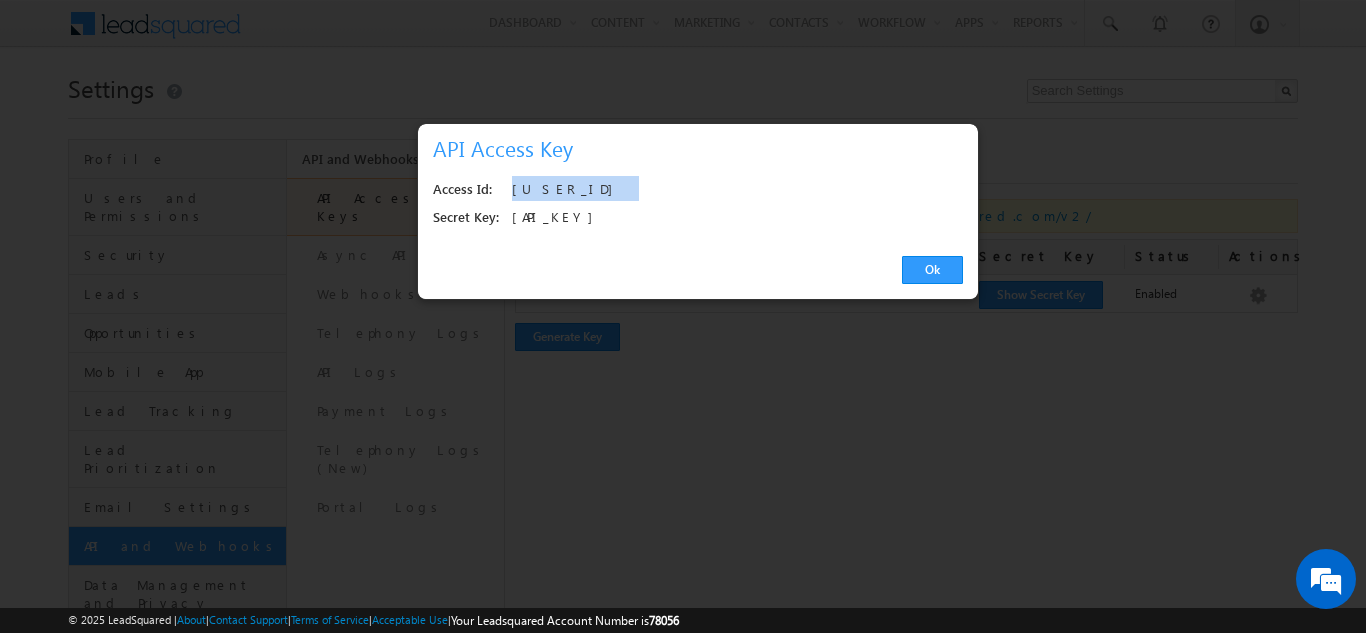 click on "u$r397447ed26c955d050be7e17fe1200e0" at bounding box center [731, 190] 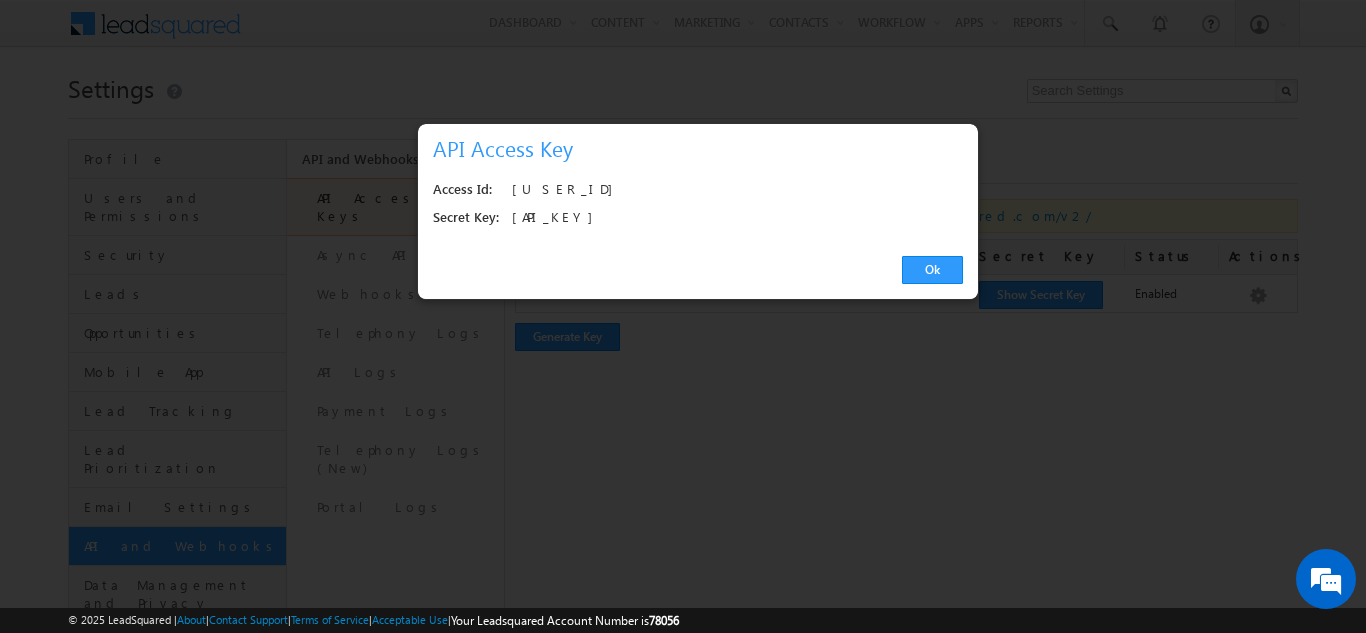 click on "fcb852a13aa2937f6f5d9258bd3de8b669f79caf" at bounding box center (731, 218) 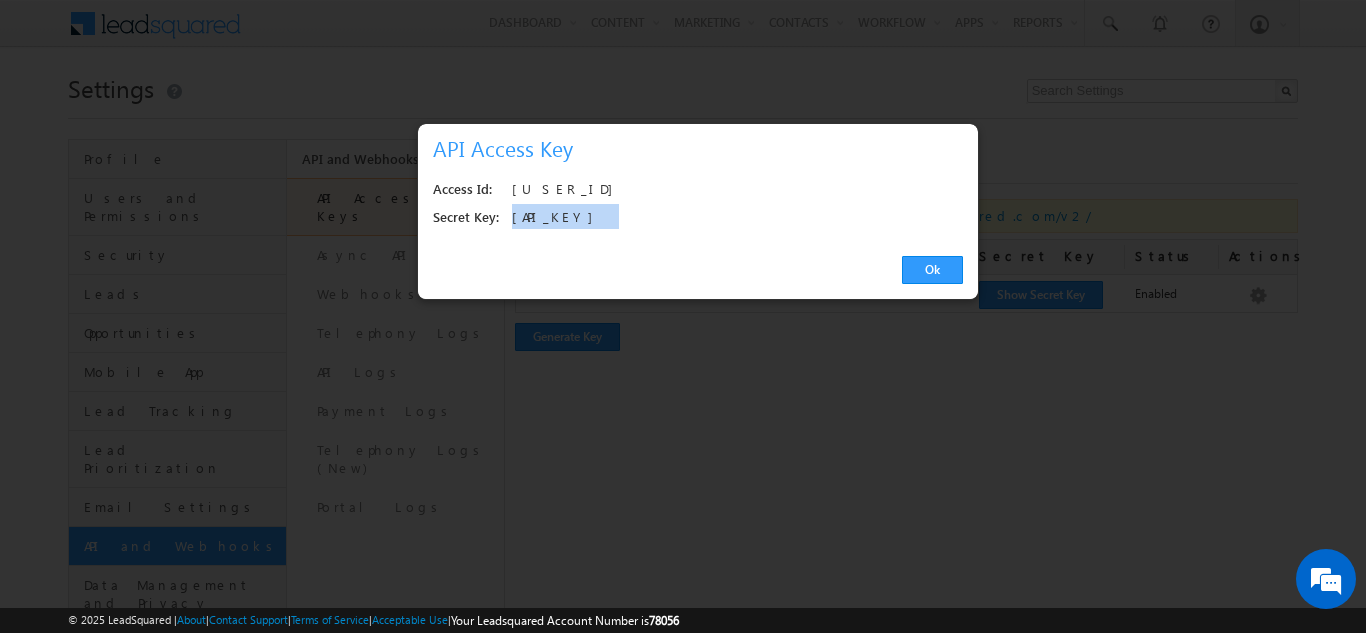 click on "fcb852a13aa2937f6f5d9258bd3de8b669f79caf" at bounding box center [731, 218] 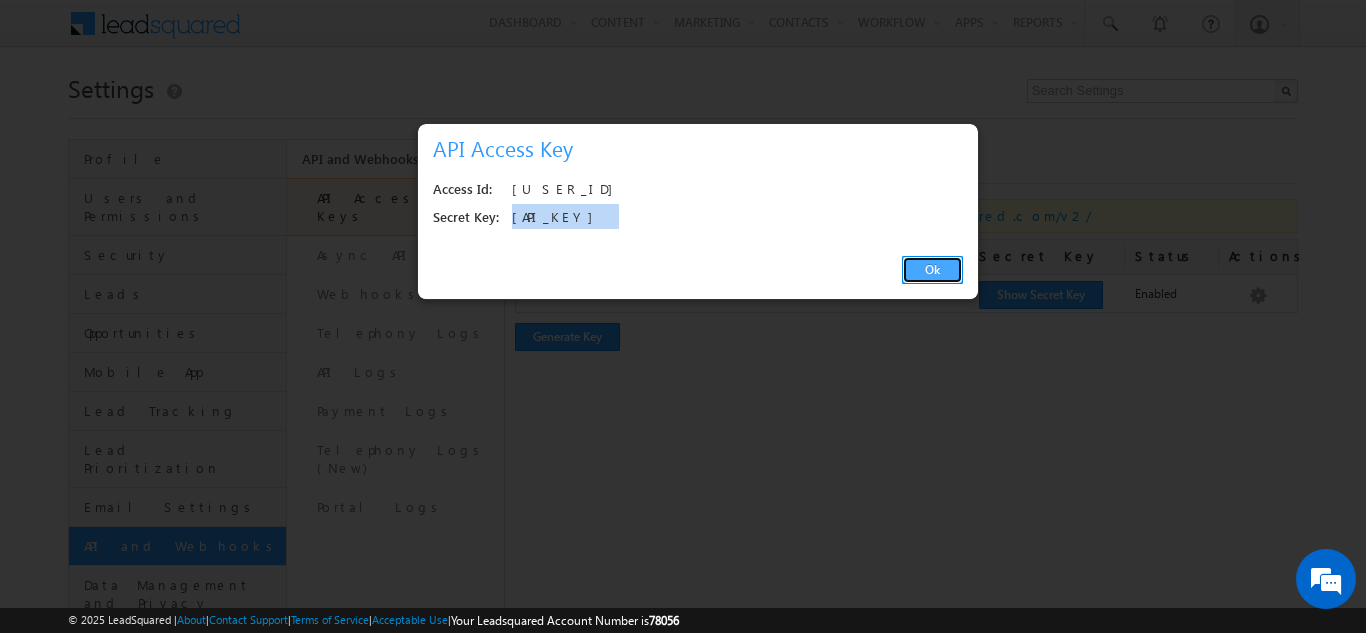click on "Ok" at bounding box center [932, 270] 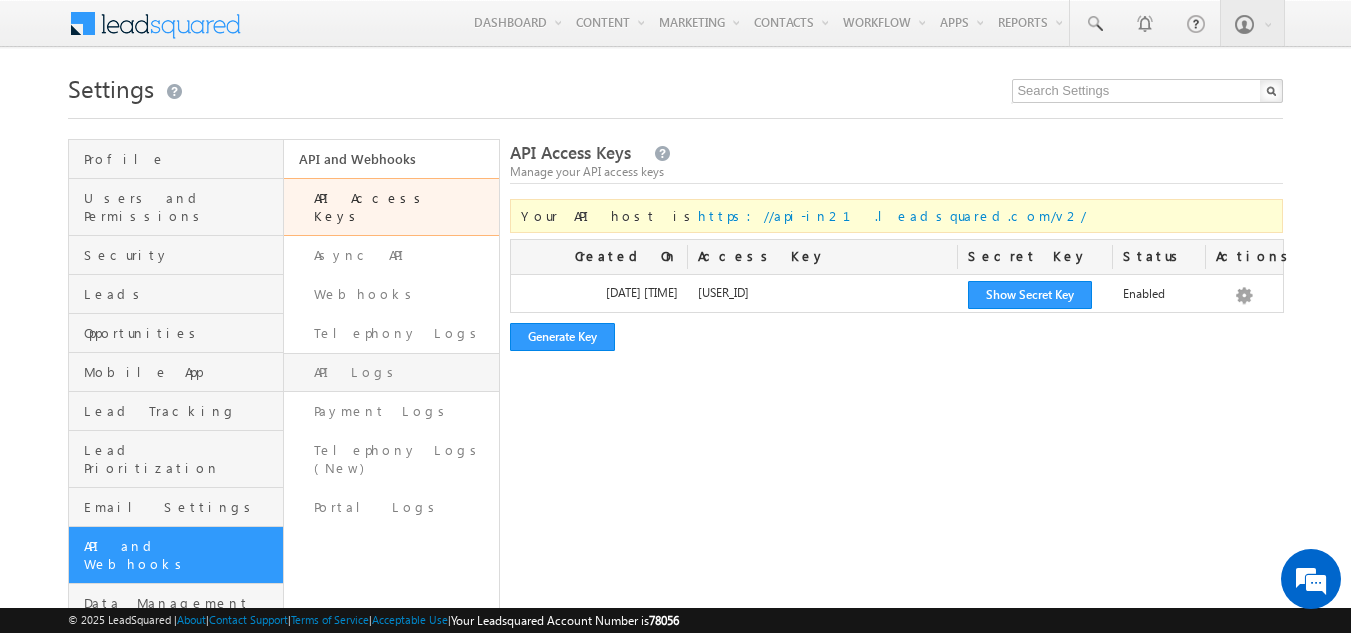 click on "API Logs" at bounding box center [391, 372] 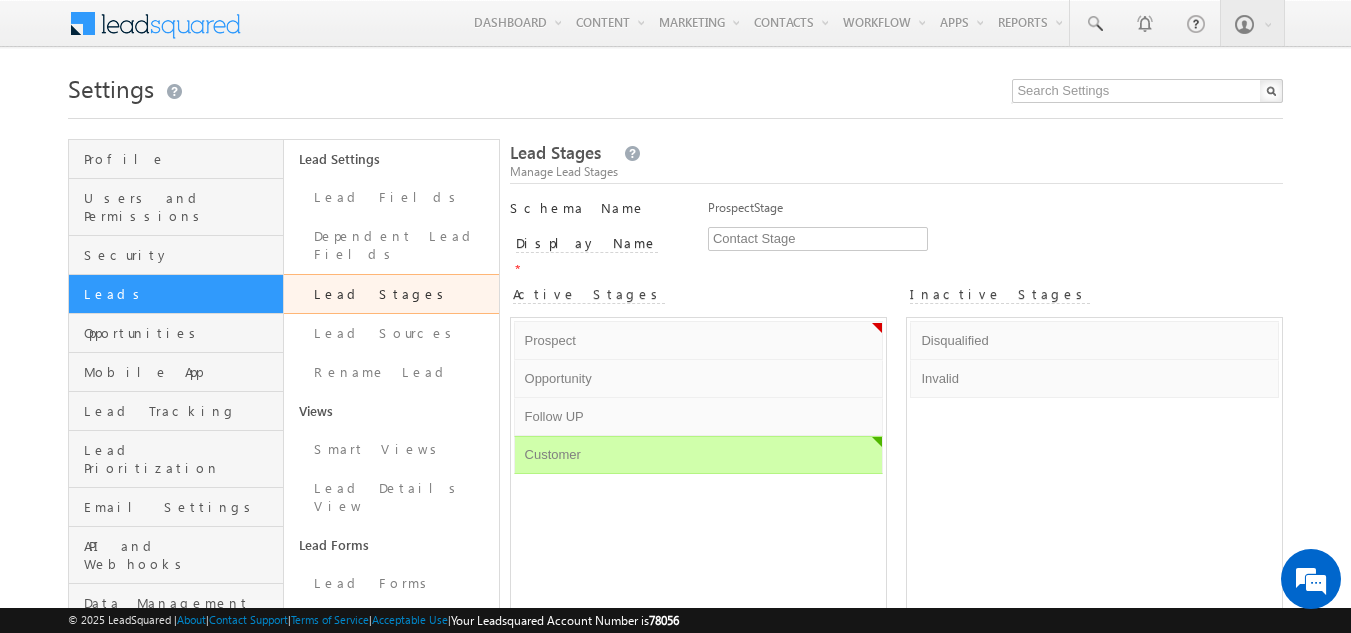 scroll, scrollTop: 0, scrollLeft: 0, axis: both 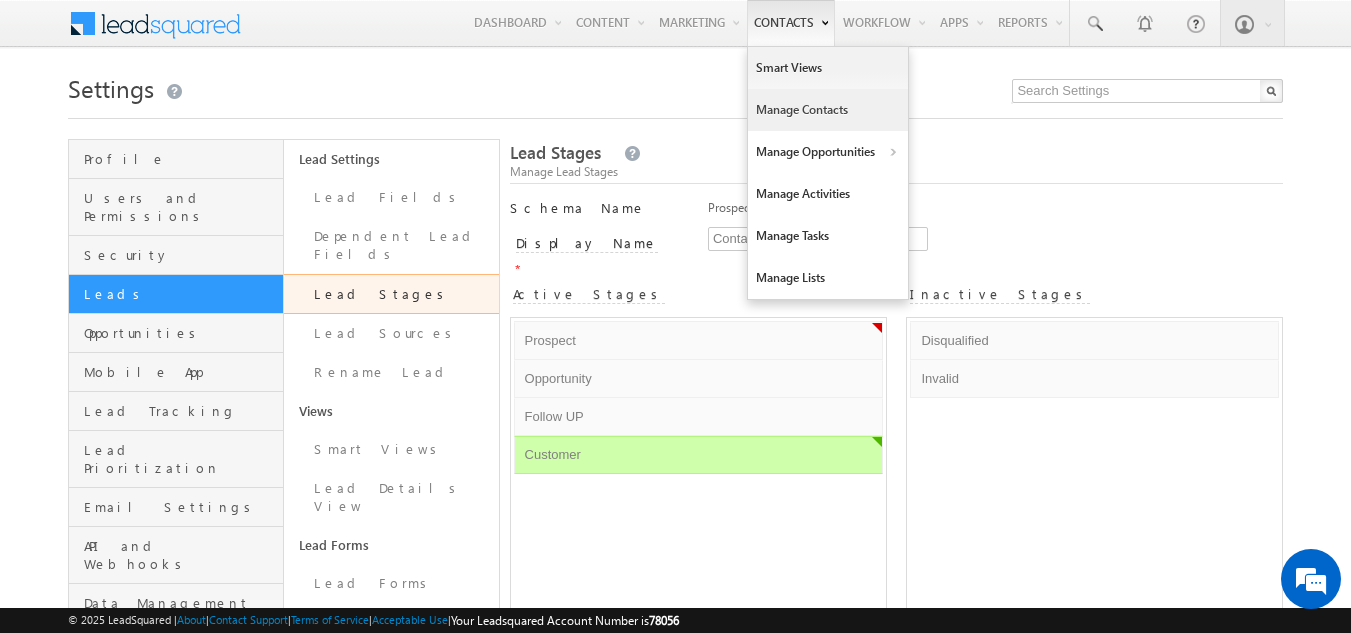 click on "Manage Contacts" at bounding box center [828, 110] 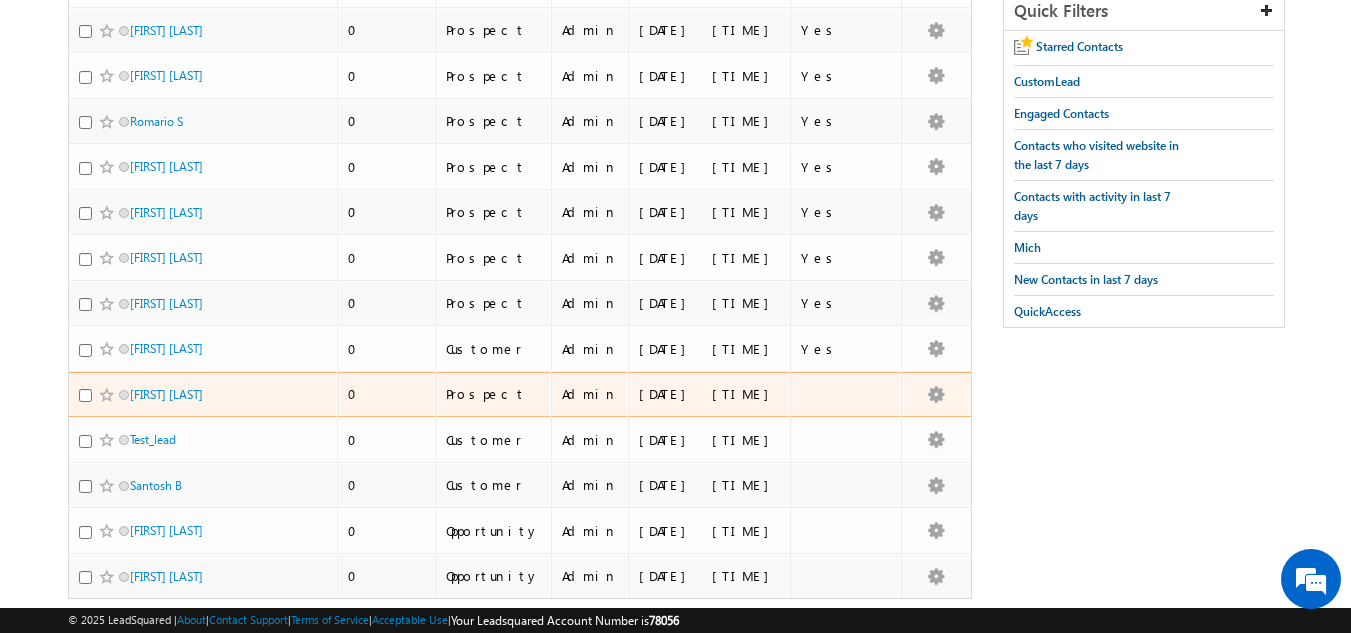 scroll, scrollTop: 498, scrollLeft: 0, axis: vertical 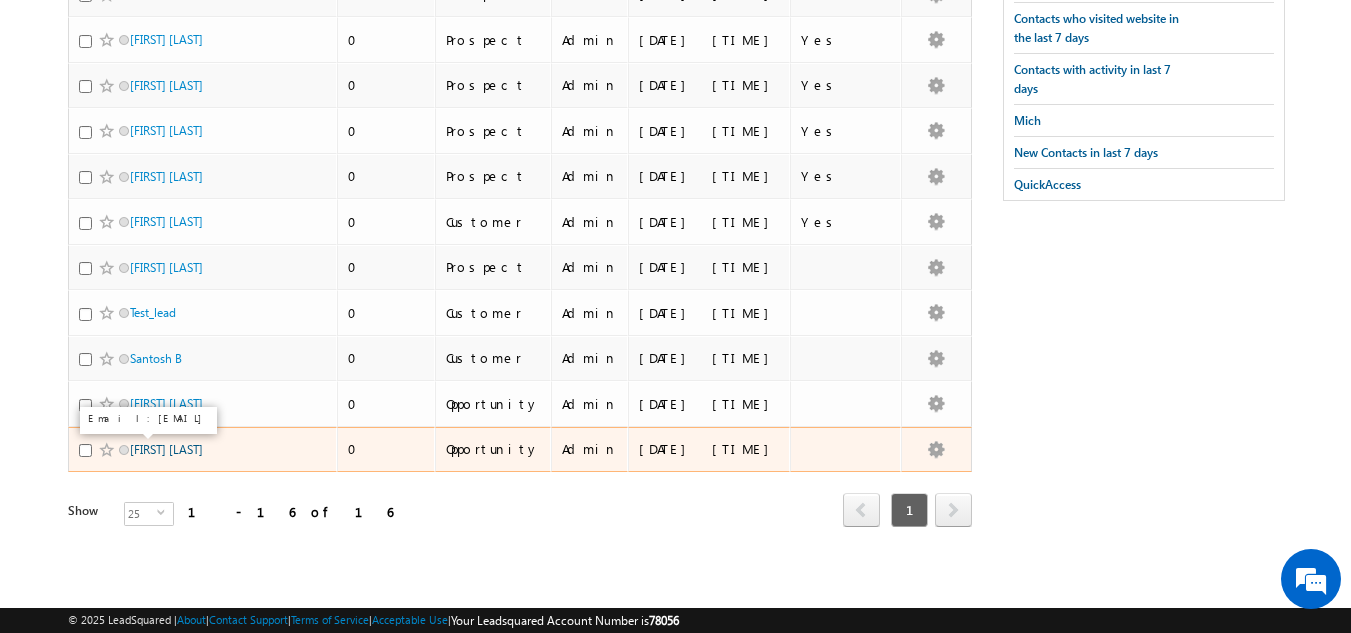 click on "[FIRST] [LAST]" at bounding box center (166, 449) 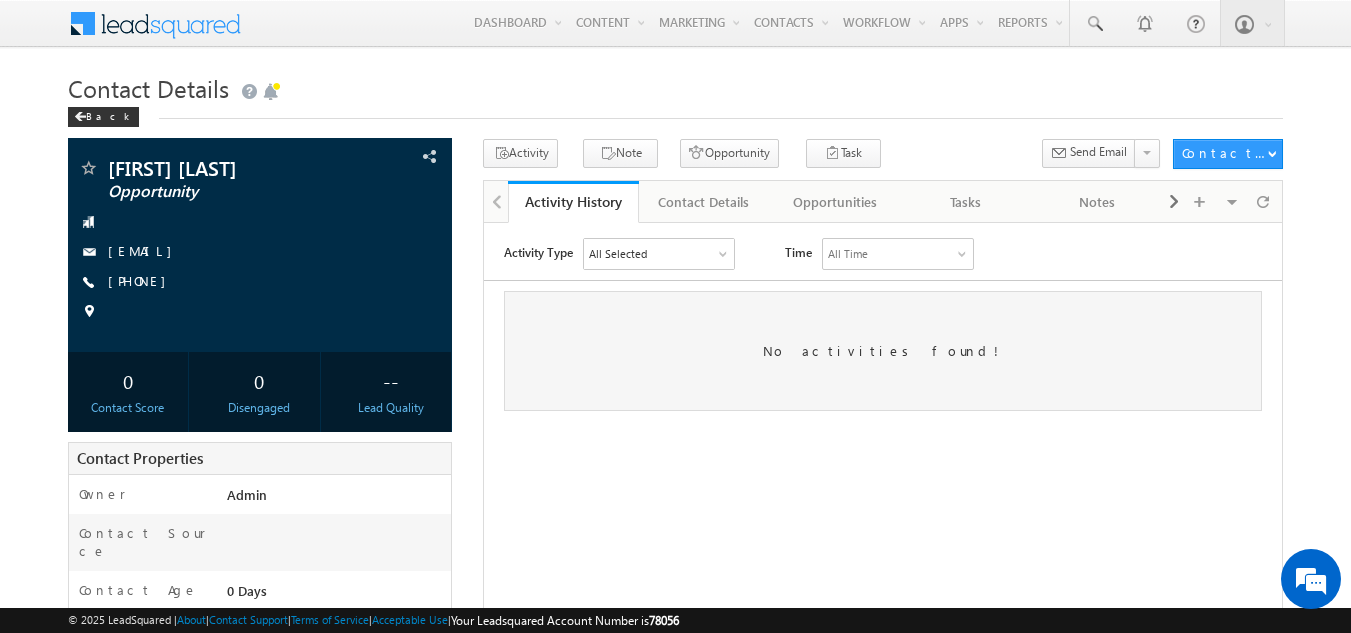 scroll, scrollTop: 0, scrollLeft: 0, axis: both 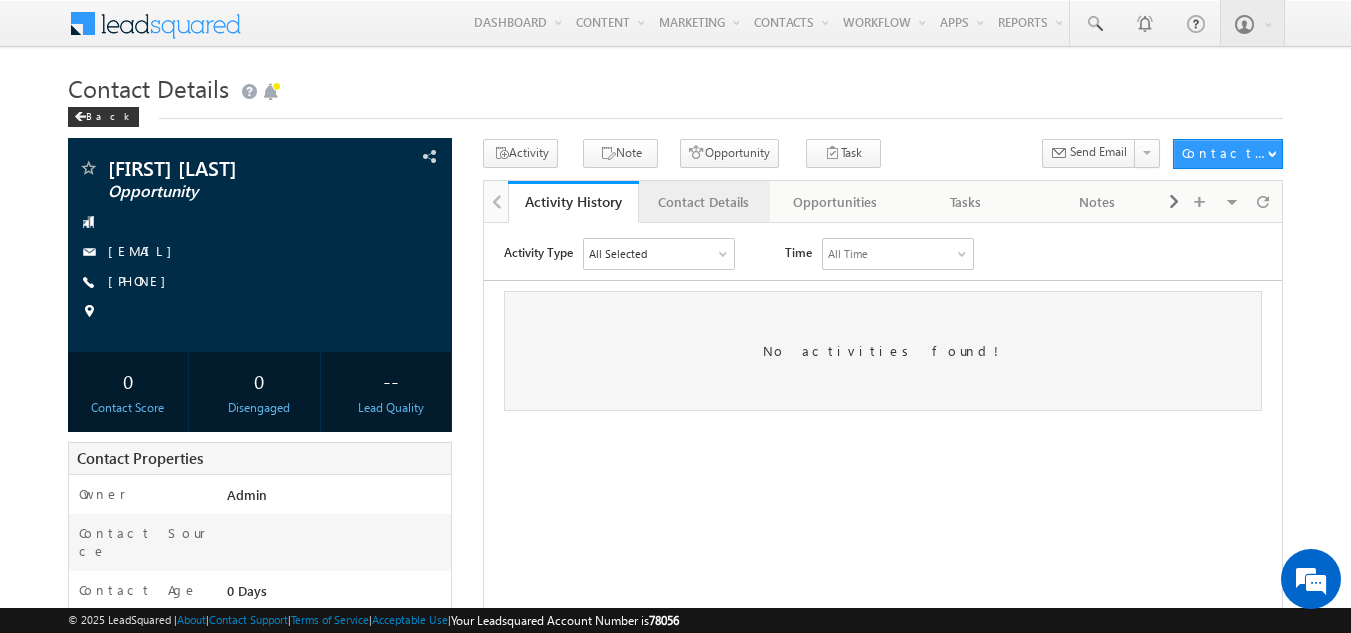 click on "Contact Details" at bounding box center (703, 202) 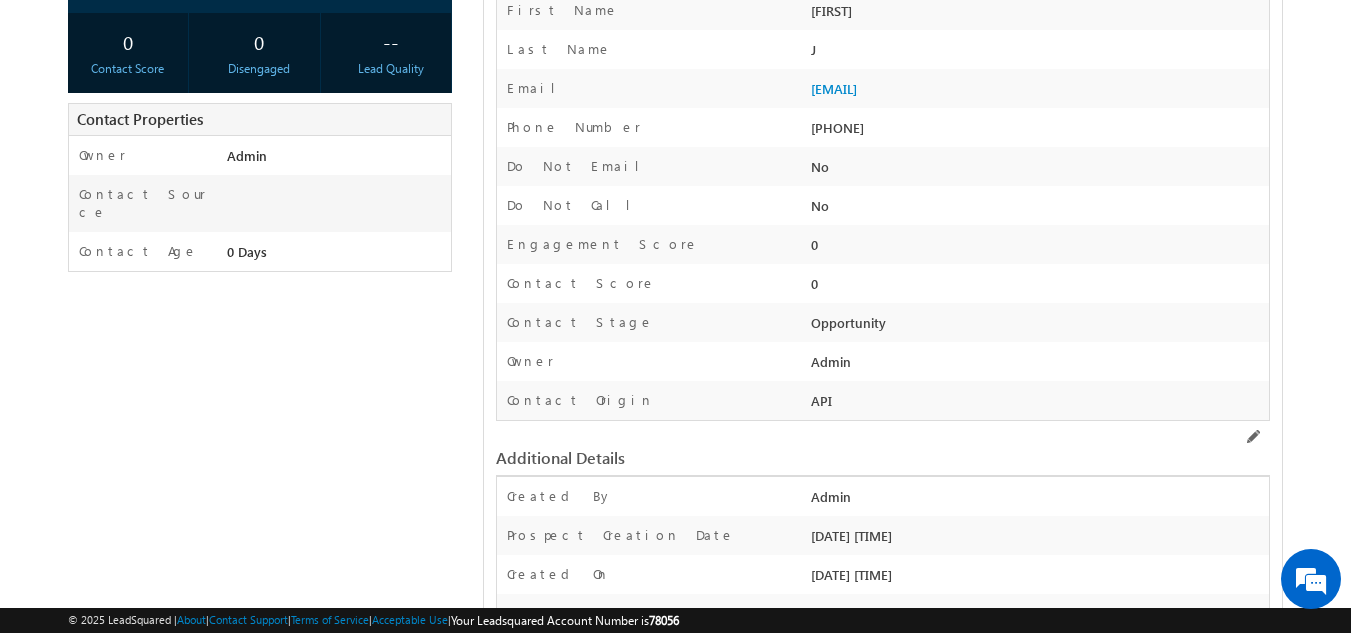 scroll, scrollTop: 340, scrollLeft: 0, axis: vertical 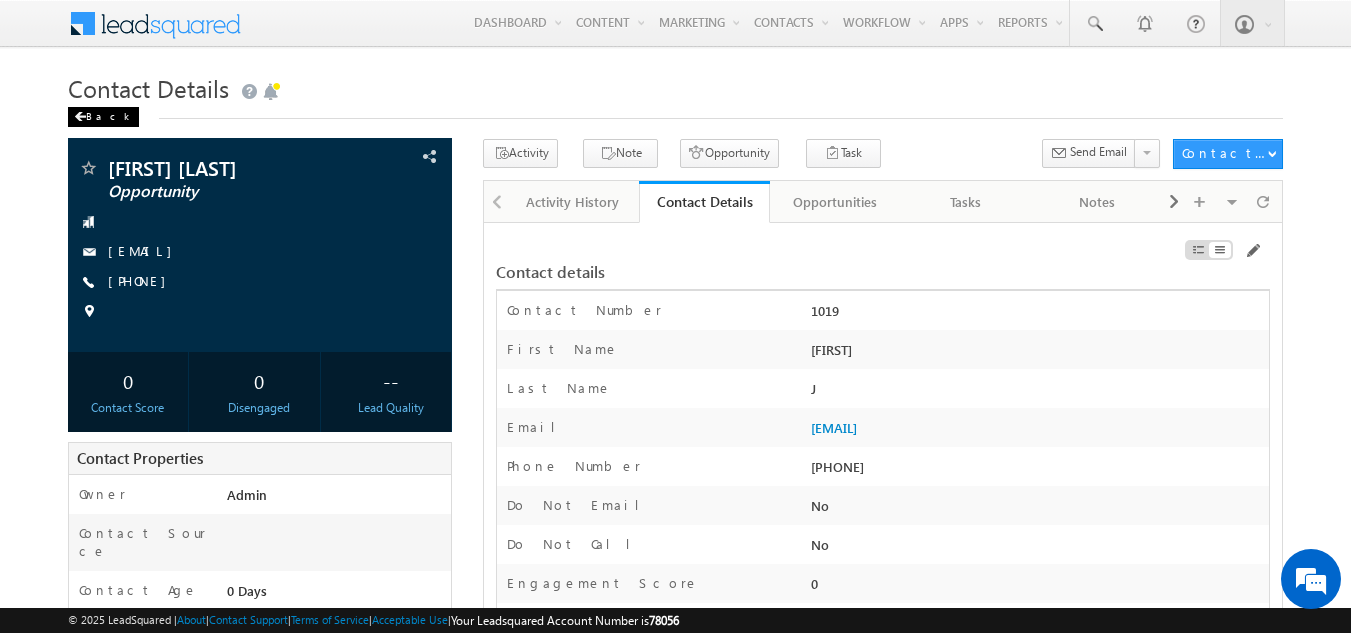 click on "Back" at bounding box center [103, 117] 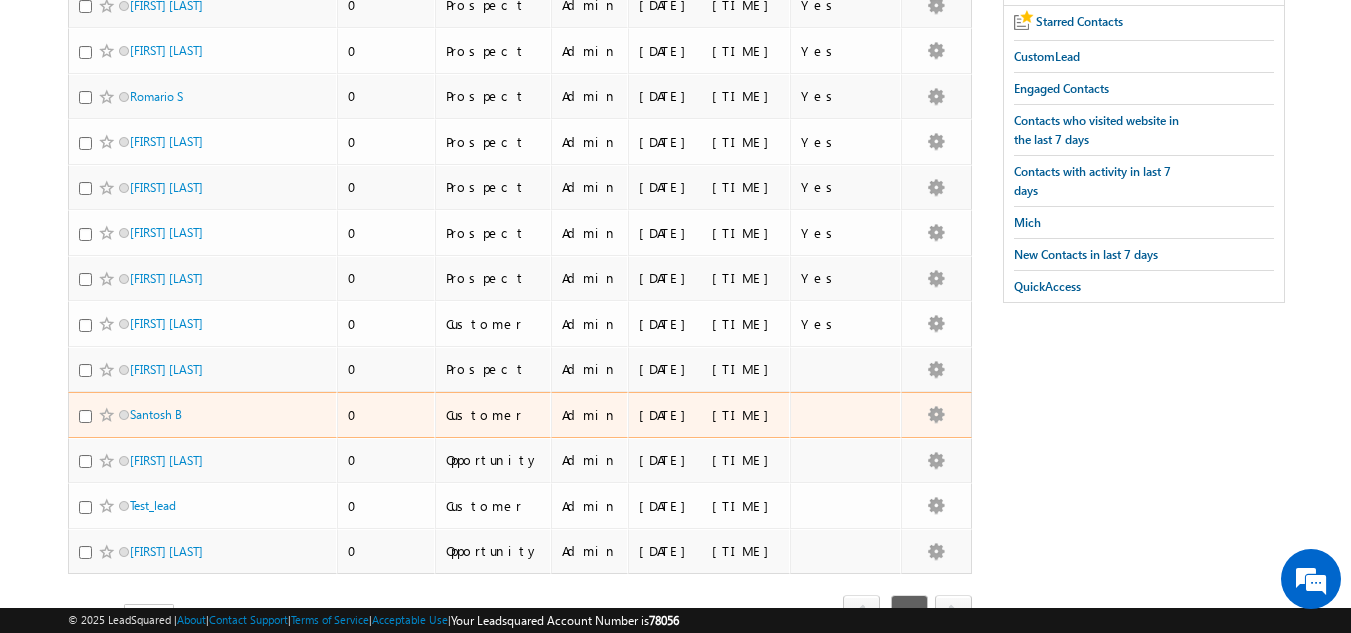 scroll, scrollTop: 498, scrollLeft: 0, axis: vertical 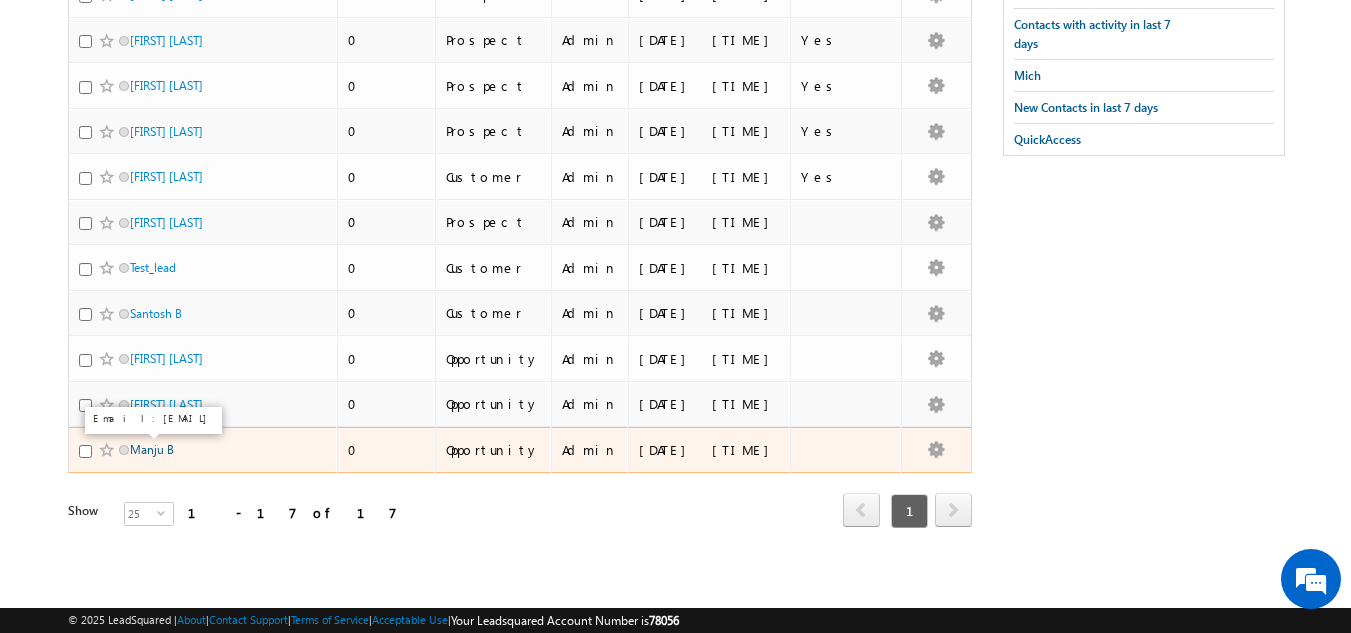 click on "Manju B" at bounding box center [152, 449] 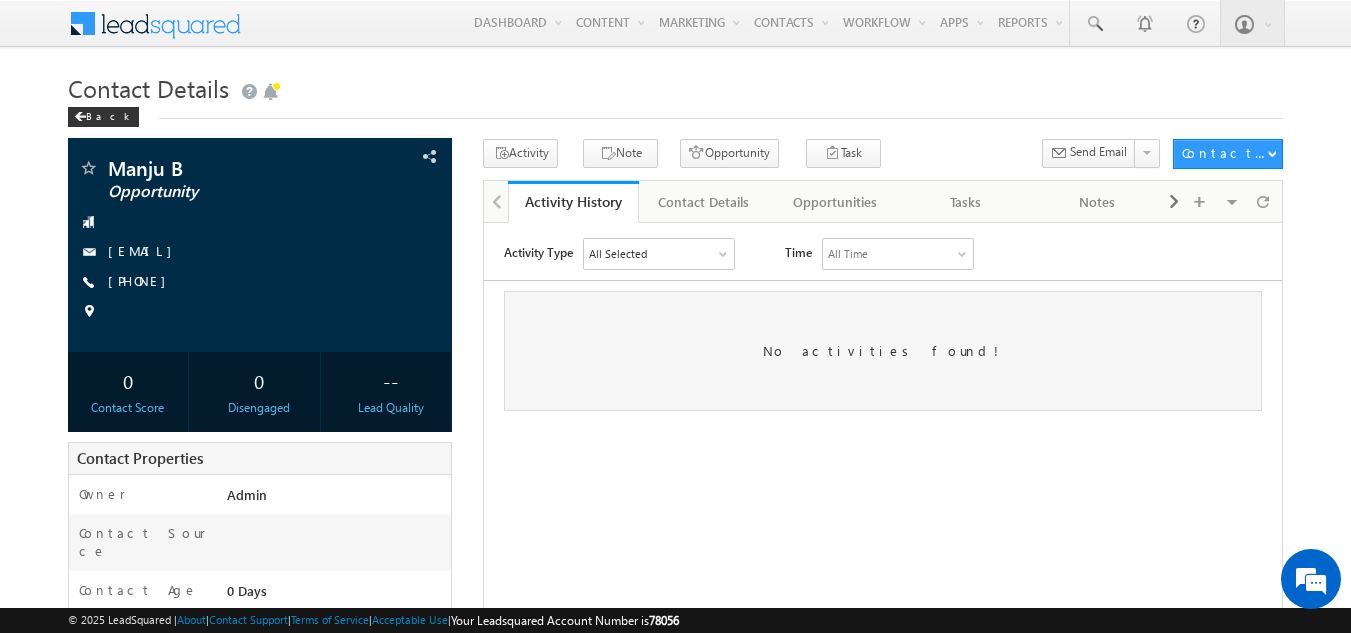 scroll, scrollTop: 0, scrollLeft: 0, axis: both 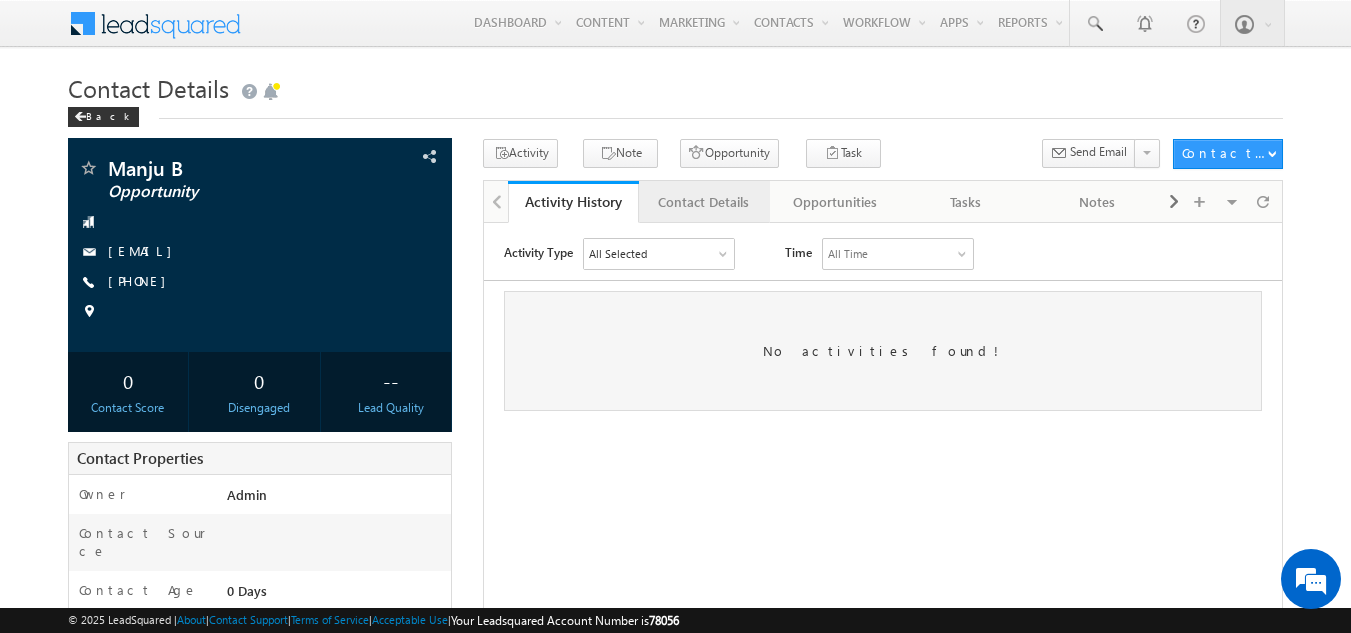click on "Contact Details" at bounding box center [703, 202] 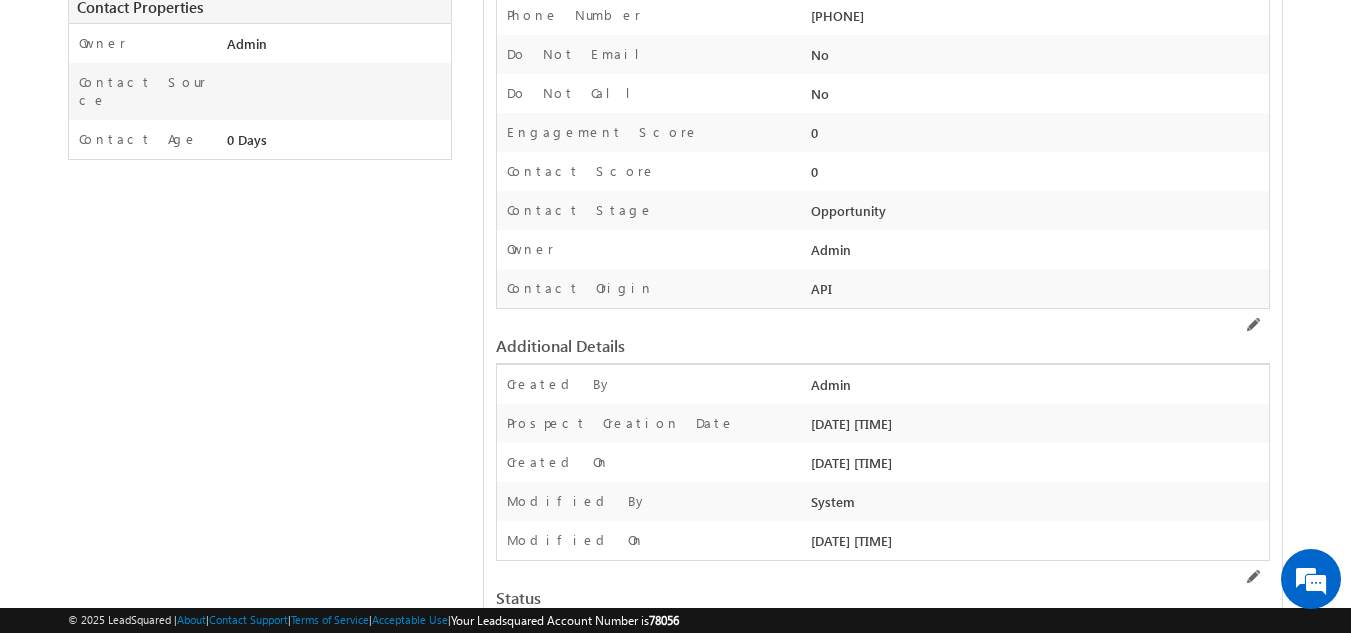 scroll, scrollTop: 0, scrollLeft: 0, axis: both 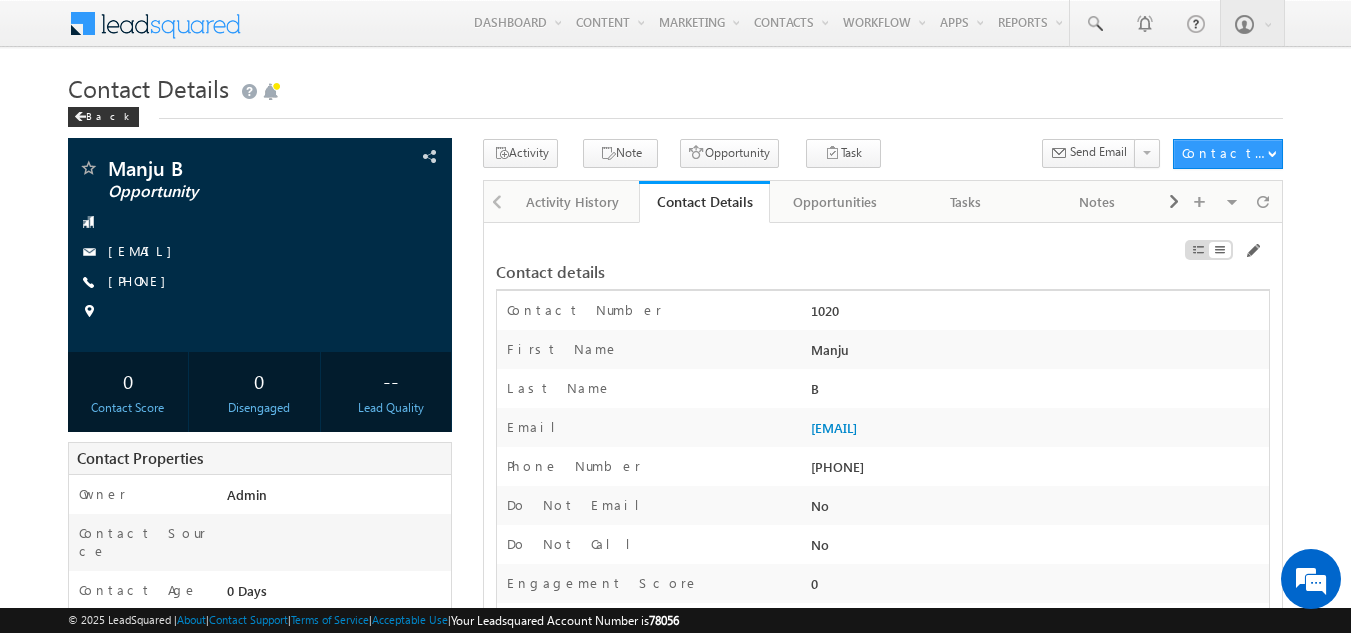 click on "Contact Number" at bounding box center (651, 315) 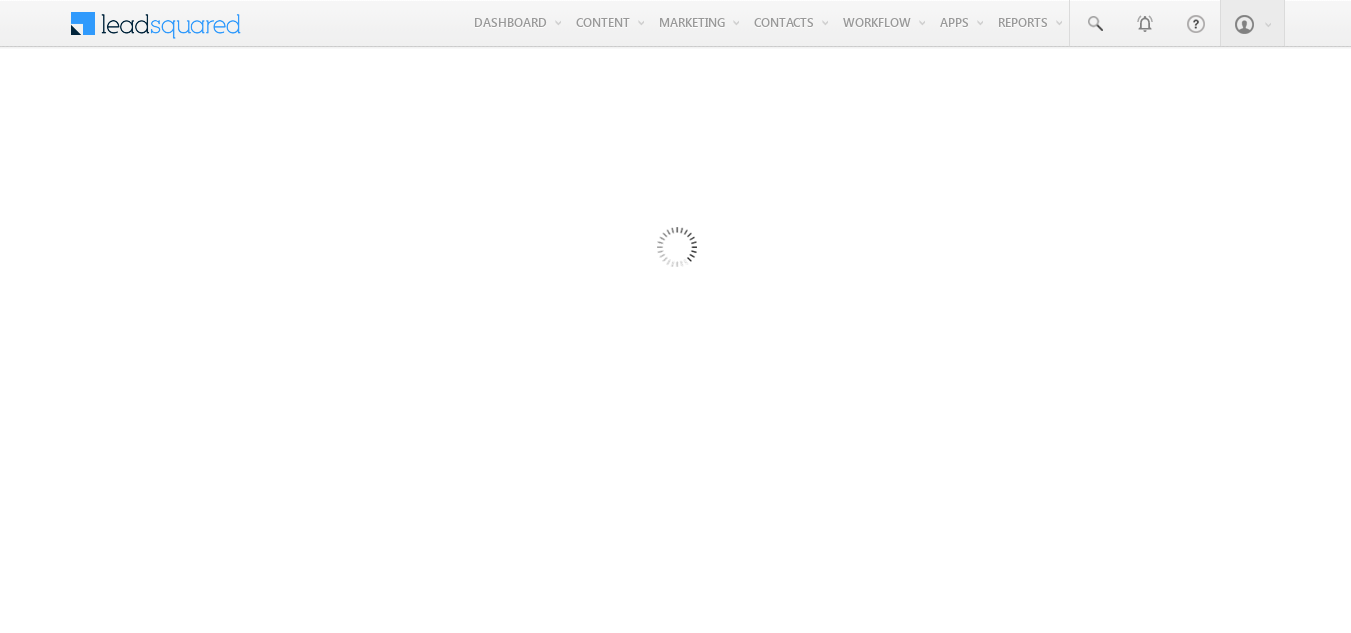 scroll, scrollTop: 0, scrollLeft: 0, axis: both 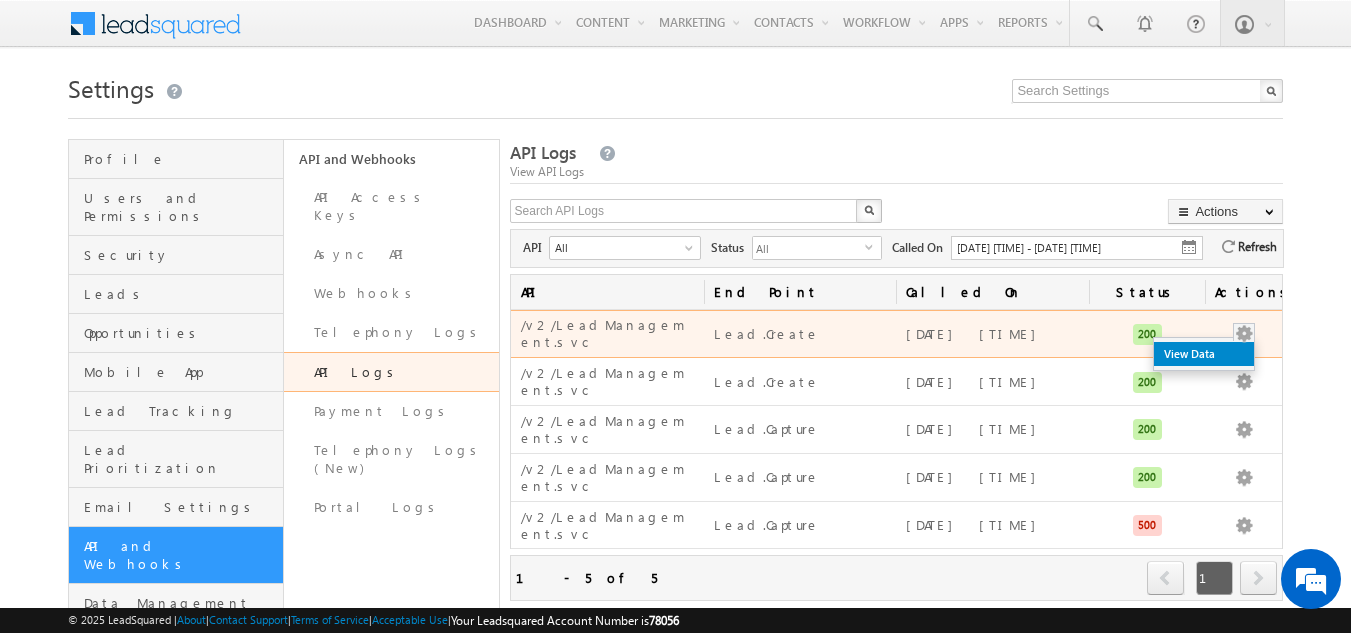 click on "View Data" at bounding box center (1204, 354) 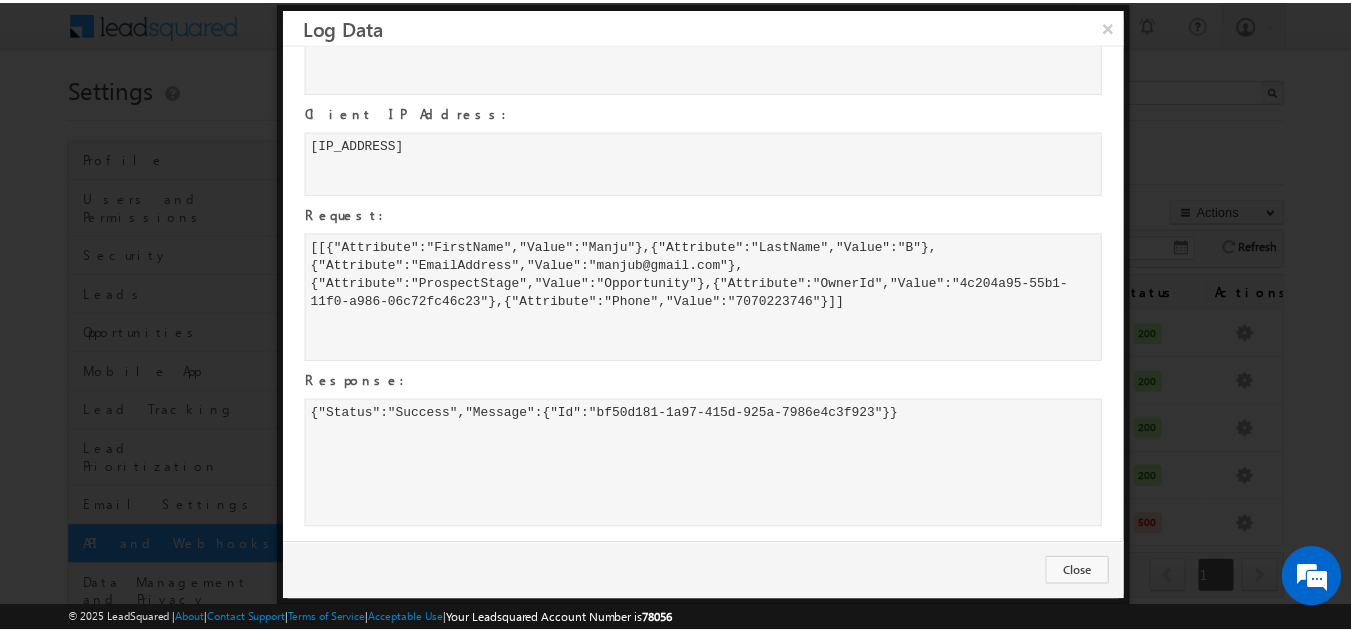 scroll, scrollTop: 0, scrollLeft: 0, axis: both 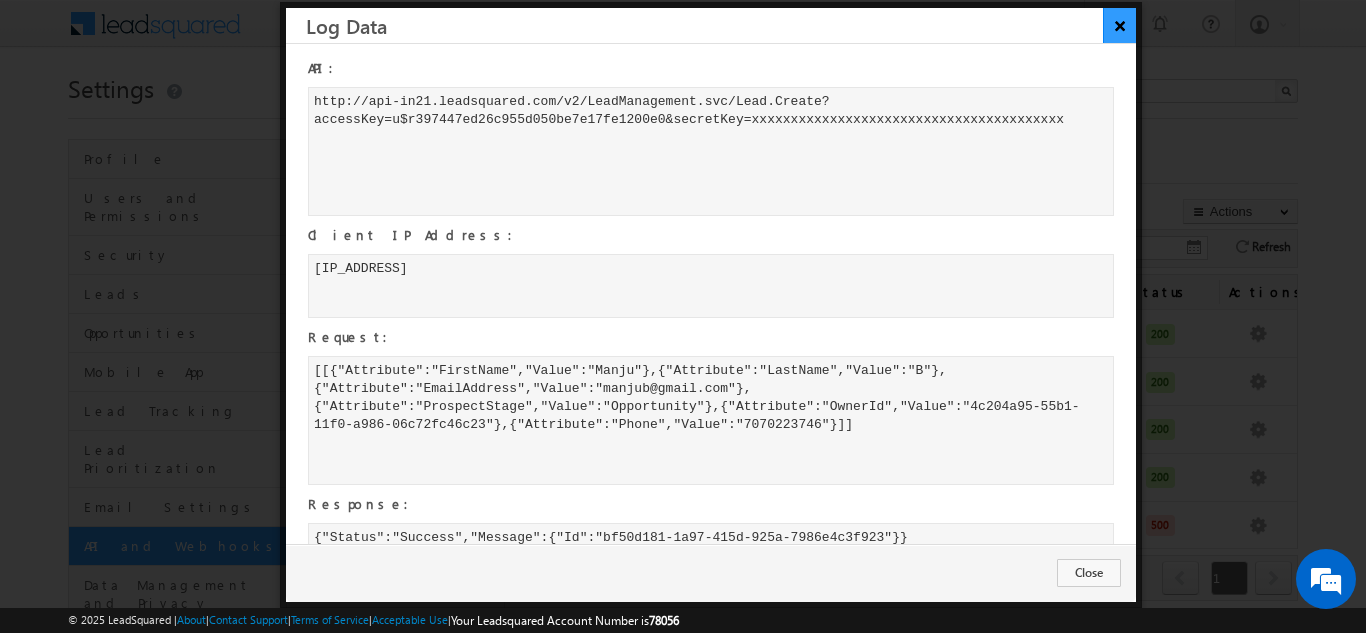 click on "×" at bounding box center (1119, 25) 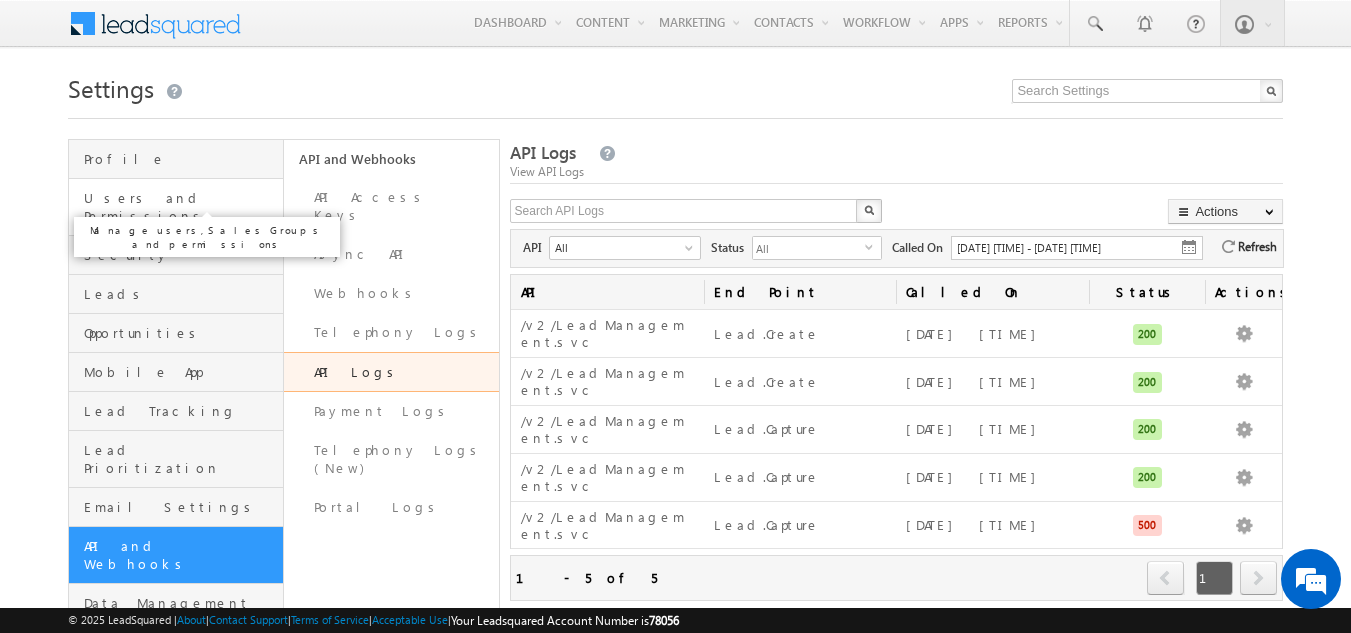 click on "Users and Permissions" at bounding box center (181, 207) 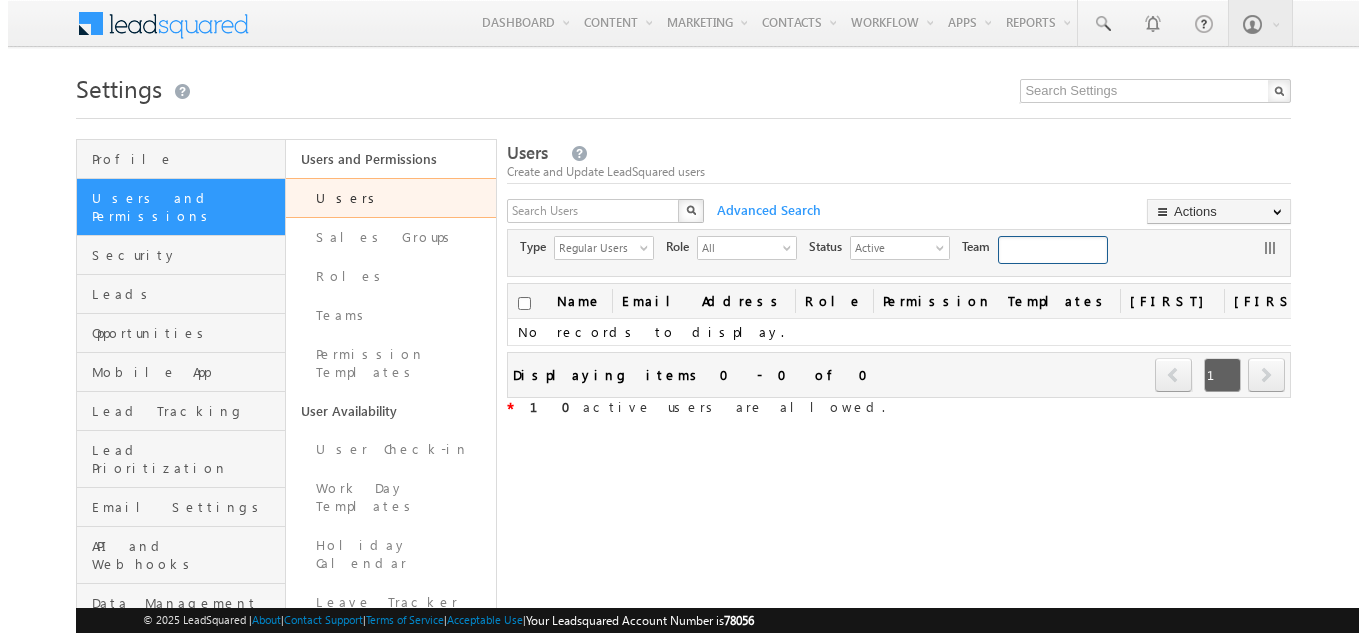 scroll, scrollTop: 0, scrollLeft: 0, axis: both 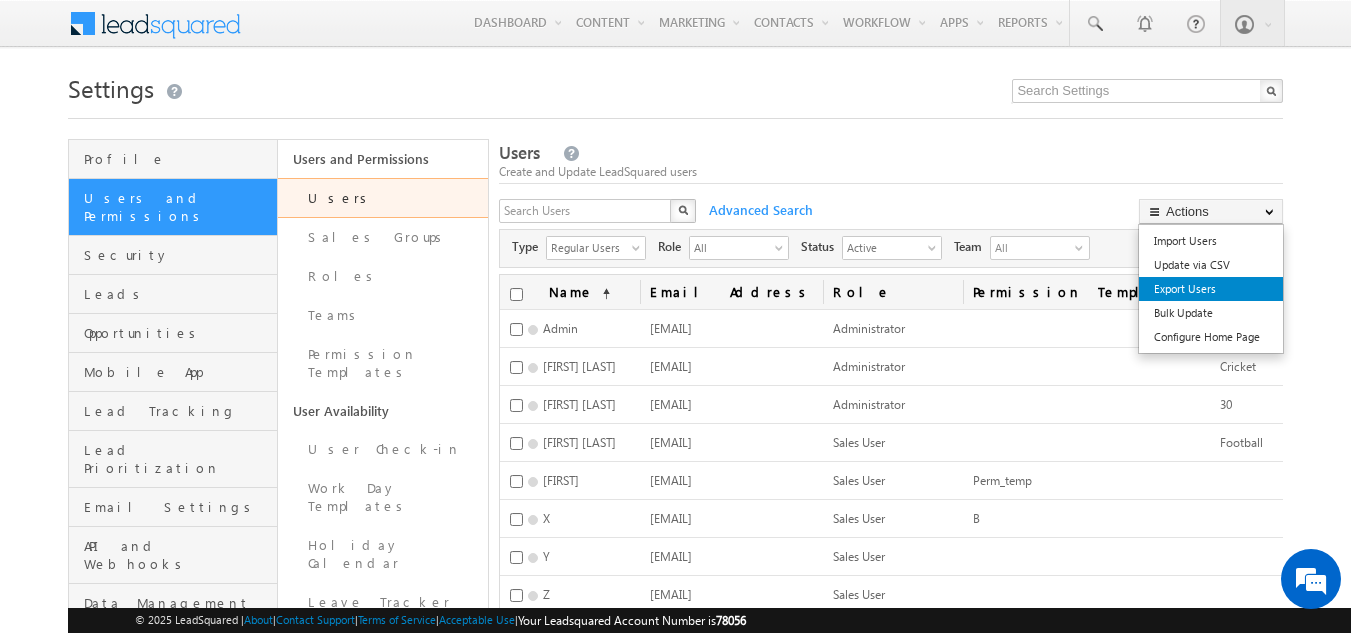 click on "Export Users" at bounding box center (1211, 289) 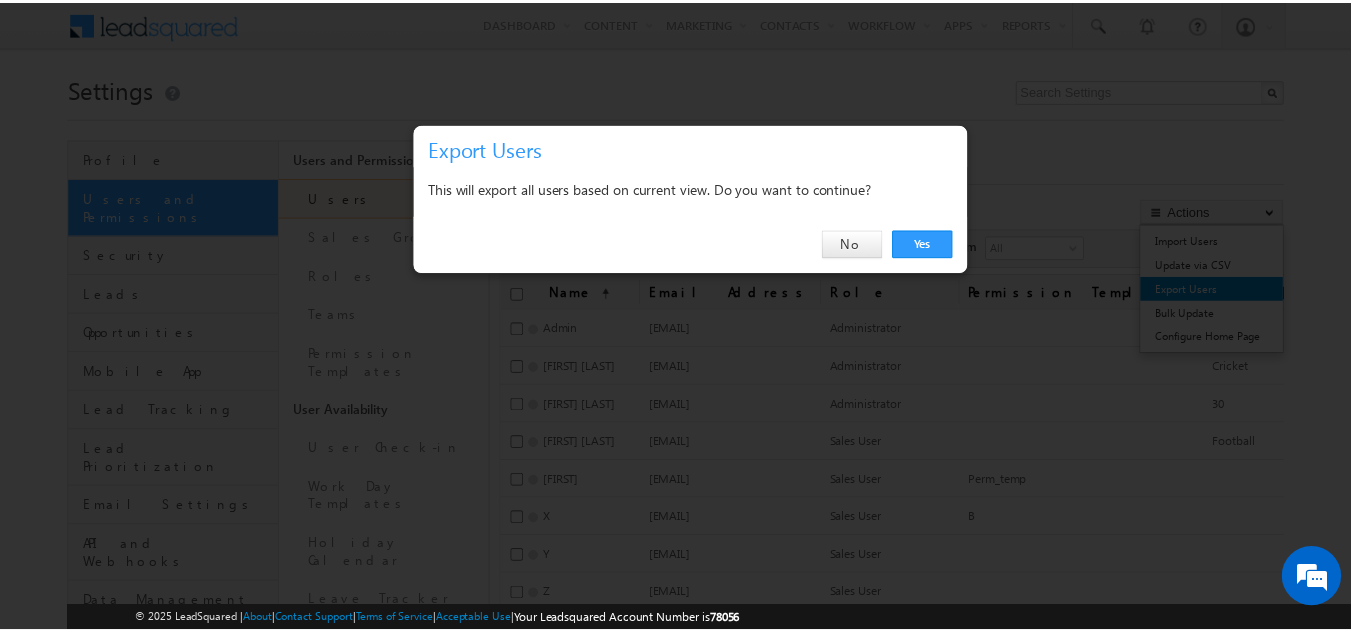 scroll, scrollTop: 0, scrollLeft: 0, axis: both 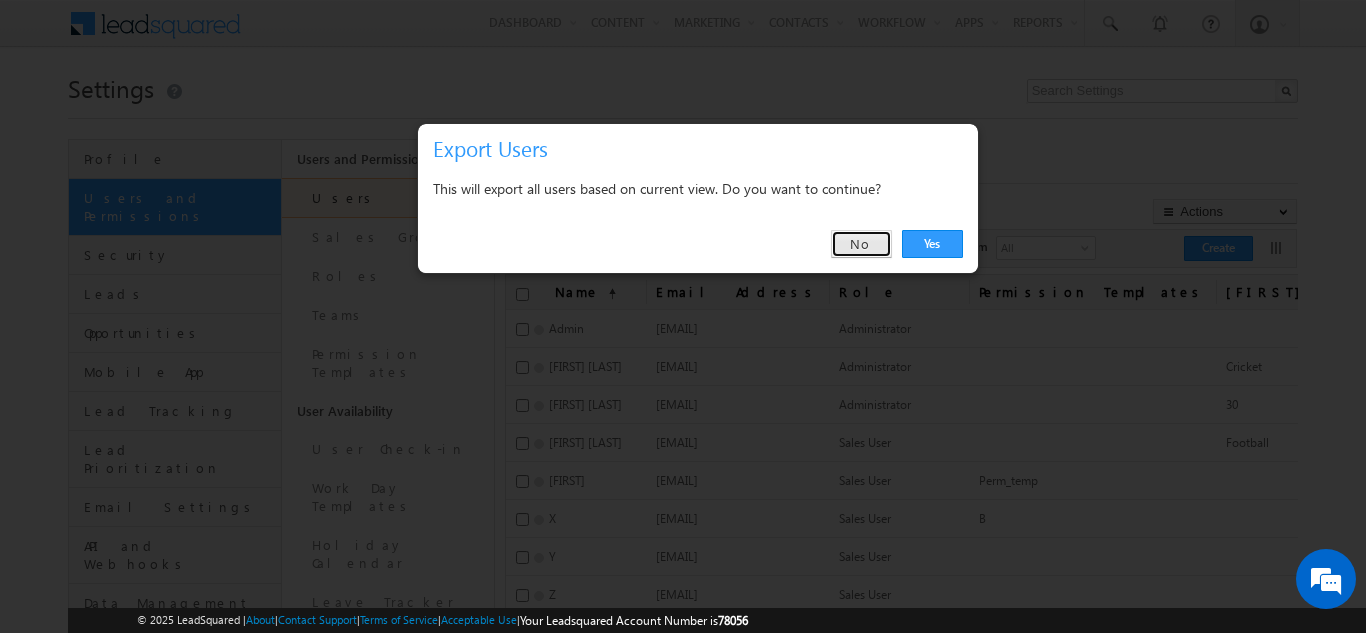click on "No" at bounding box center [861, 244] 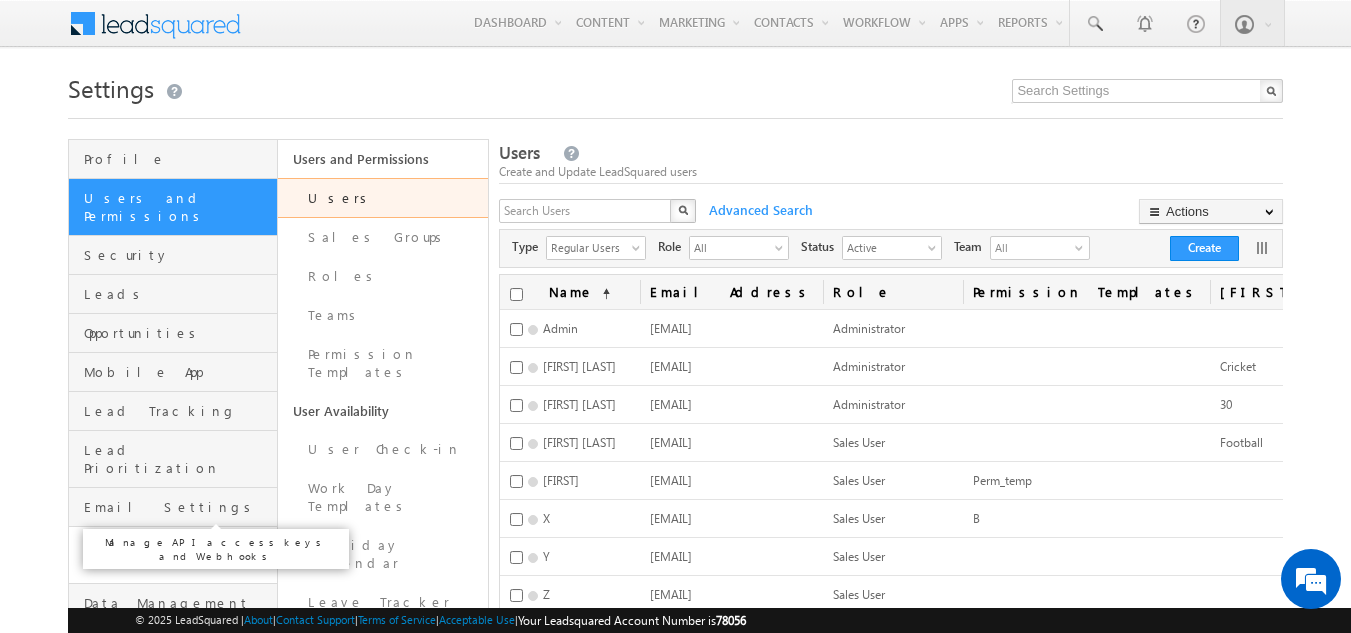 click on "API and Webhooks" at bounding box center [178, 555] 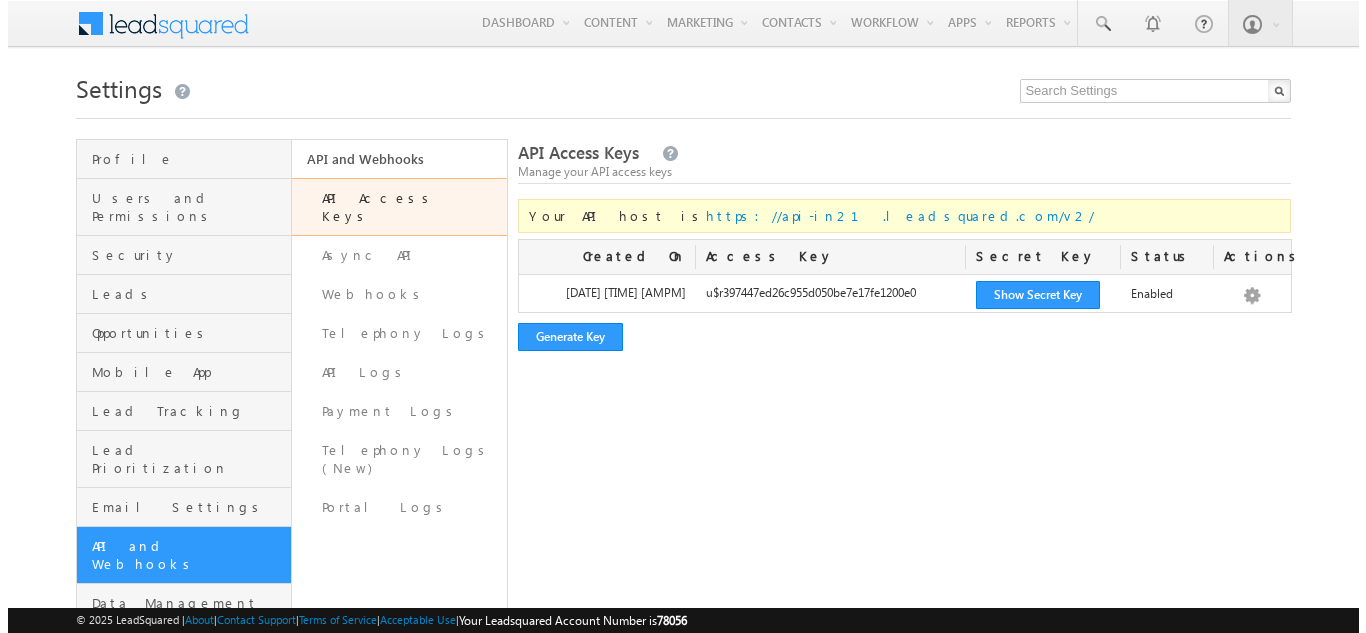 scroll, scrollTop: 0, scrollLeft: 0, axis: both 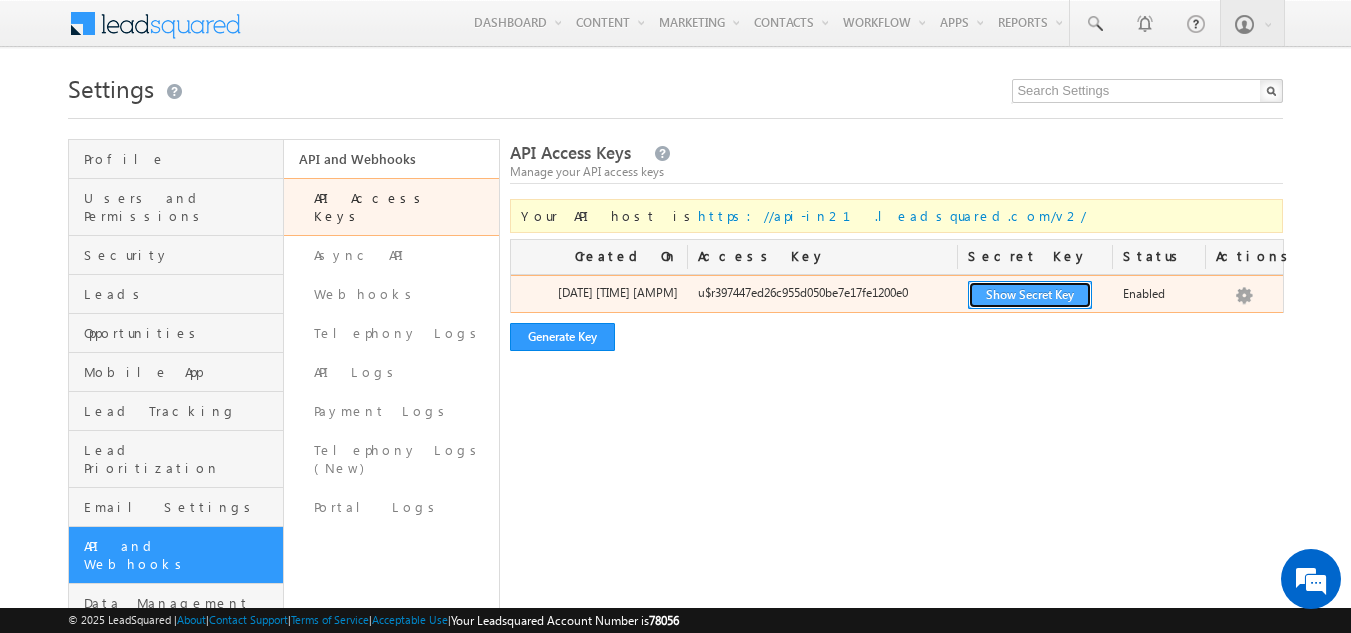 click on "Show Secret Key" at bounding box center (1030, 295) 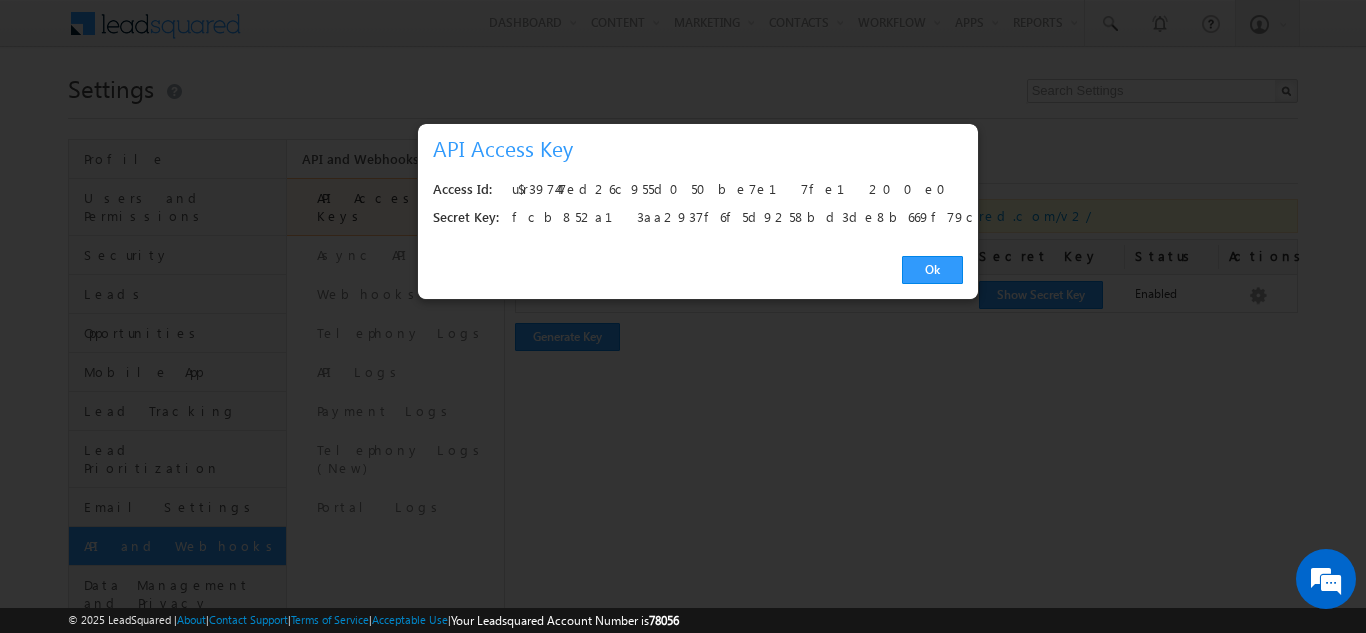 click on "u$r397447ed26c955d050be7e17fe1200e0" at bounding box center [731, 190] 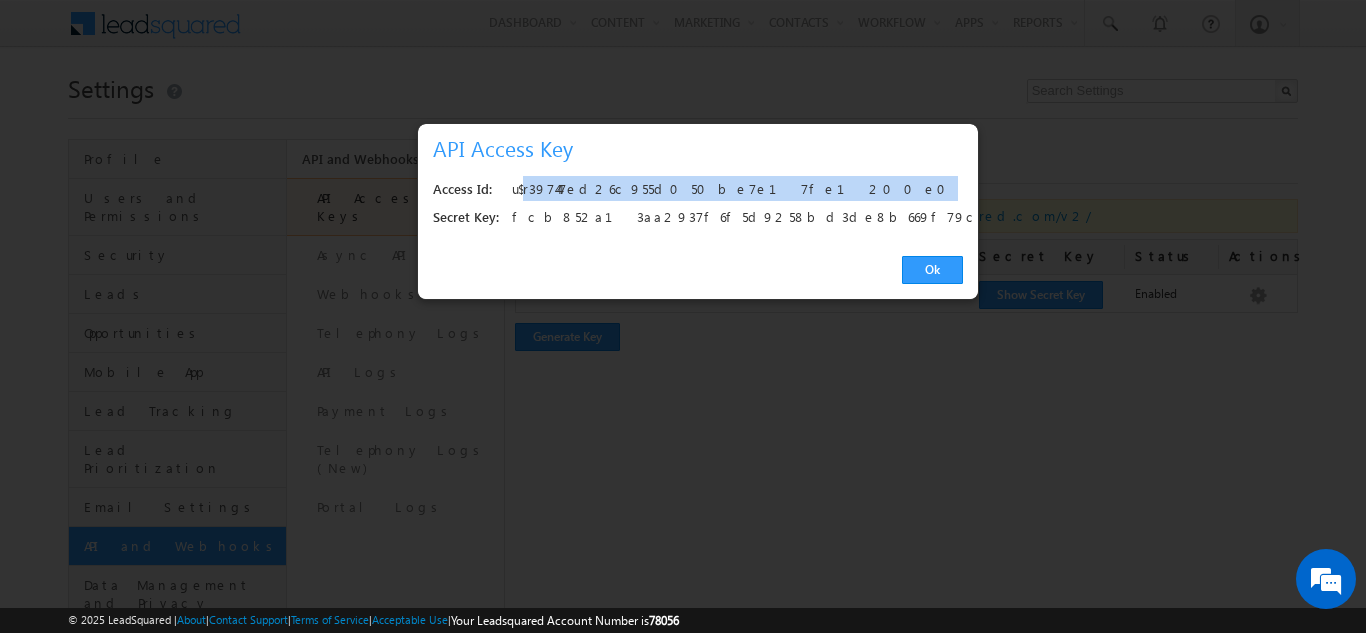click on "u$r397447ed26c955d050be7e17fe1200e0" at bounding box center [731, 190] 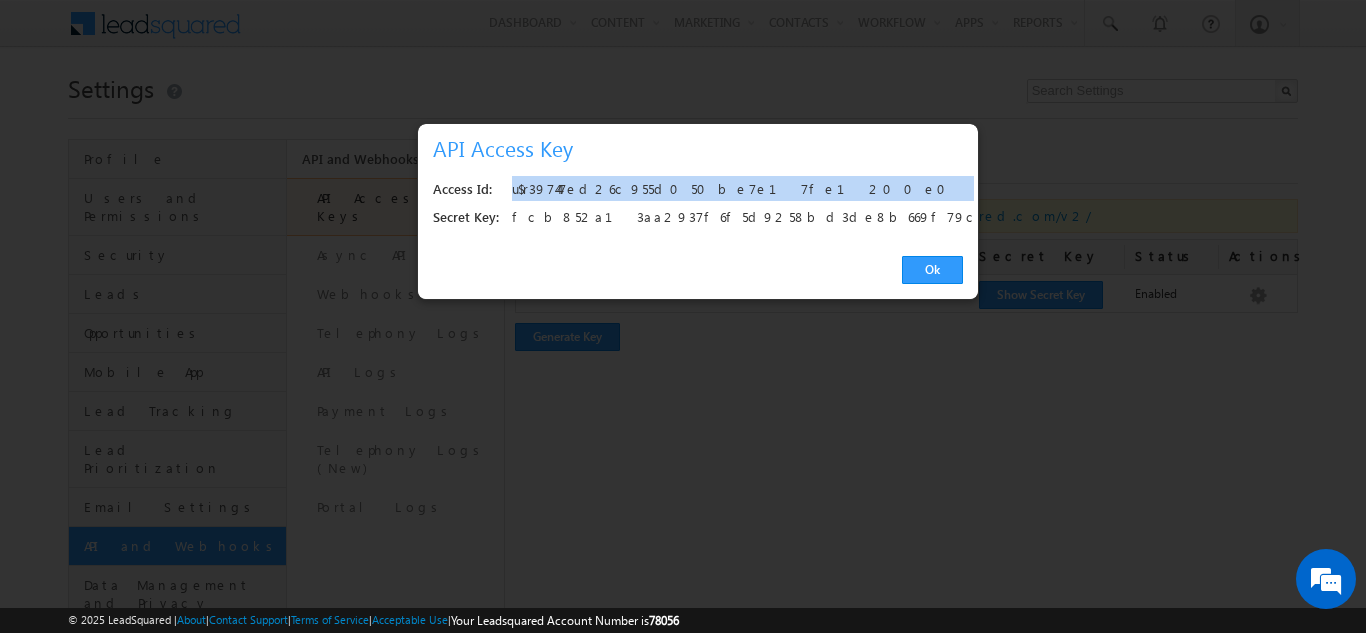click on "u$r397447ed26c955d050be7e17fe1200e0" at bounding box center (731, 190) 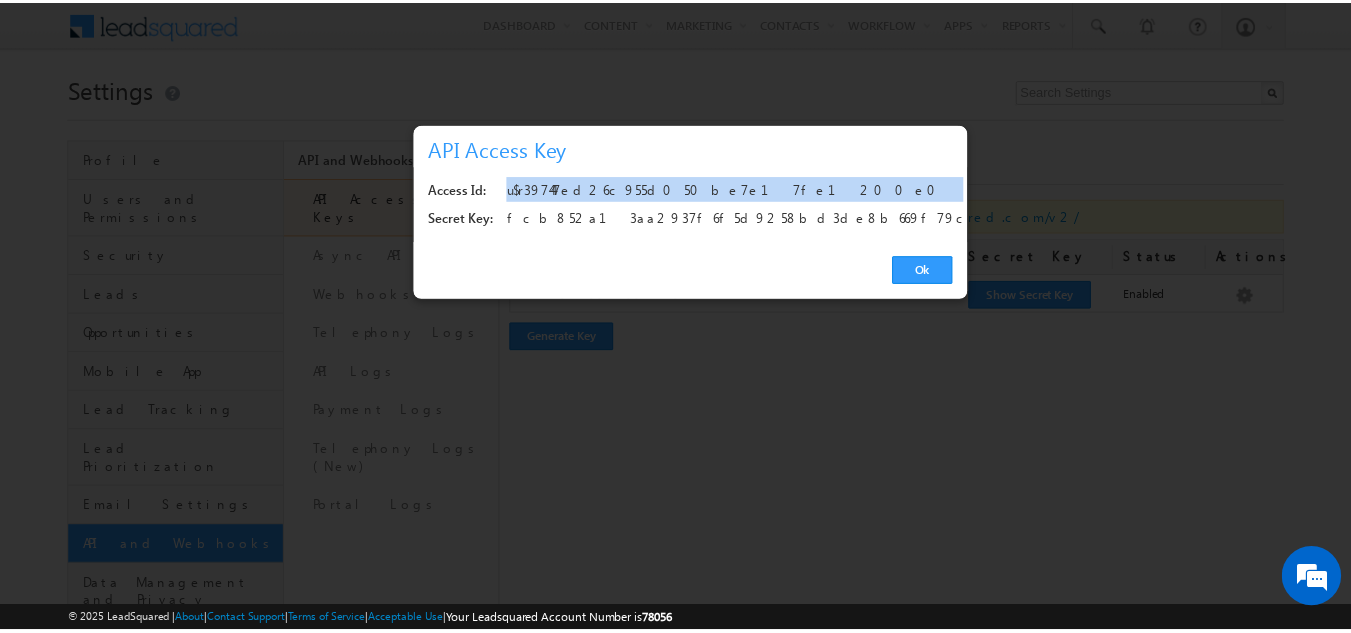 scroll, scrollTop: 0, scrollLeft: 0, axis: both 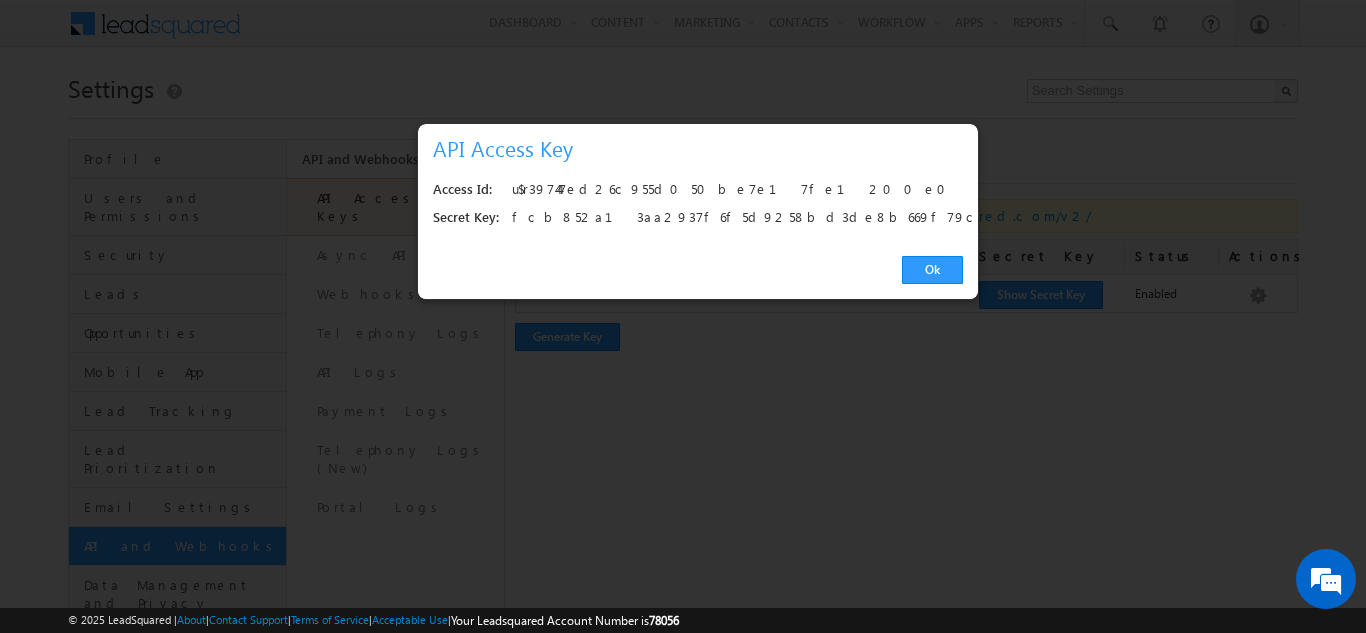 click on "fcb852a13aa2937f6f5d9258bd3de8b669f79caf" at bounding box center [731, 218] 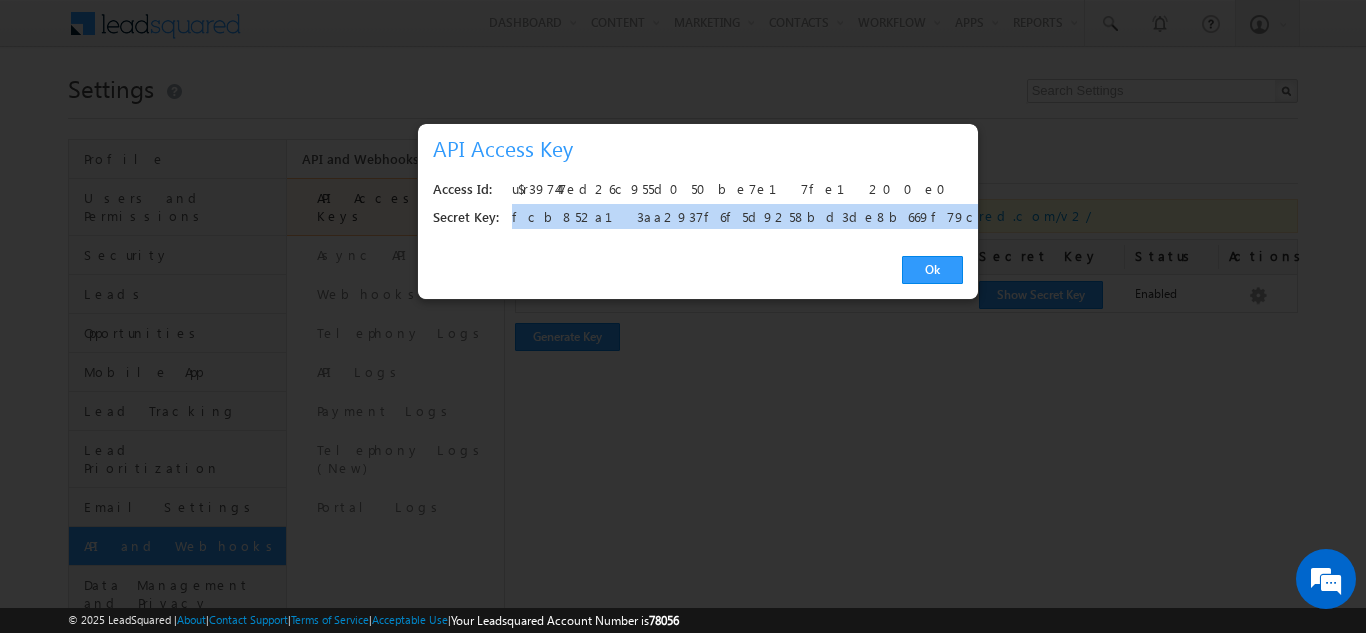 click on "fcb852a13aa2937f6f5d9258bd3de8b669f79caf" at bounding box center [731, 218] 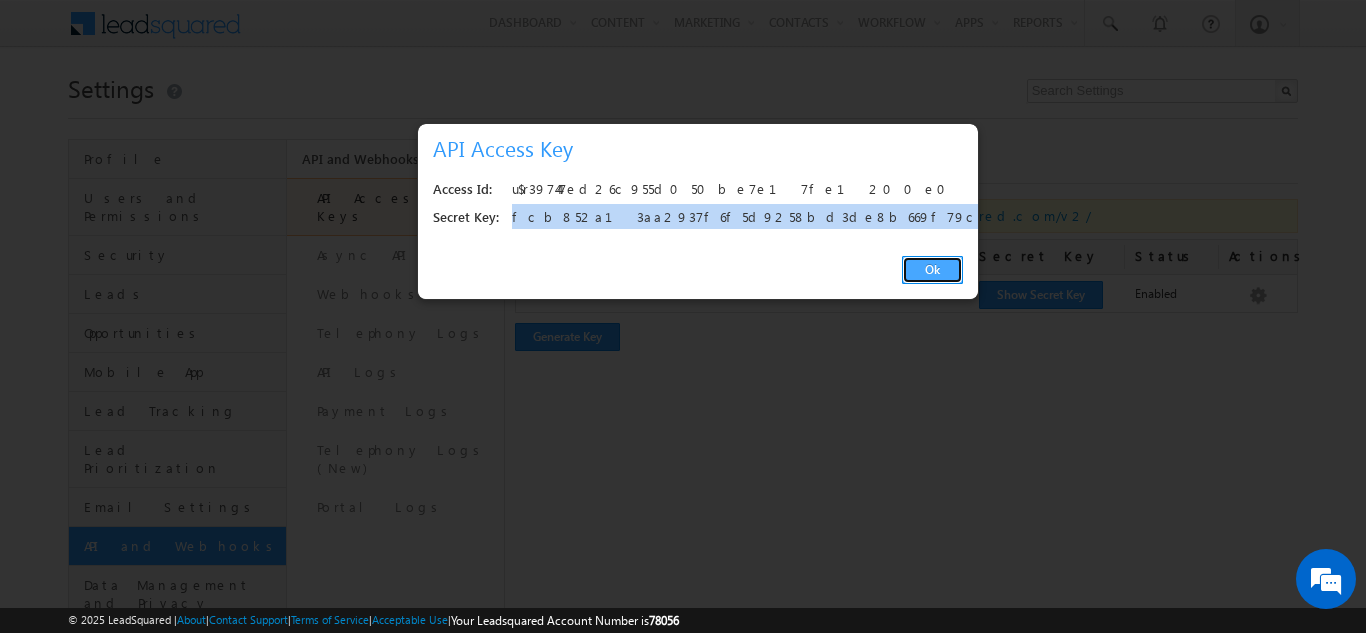 click on "Ok" at bounding box center [932, 270] 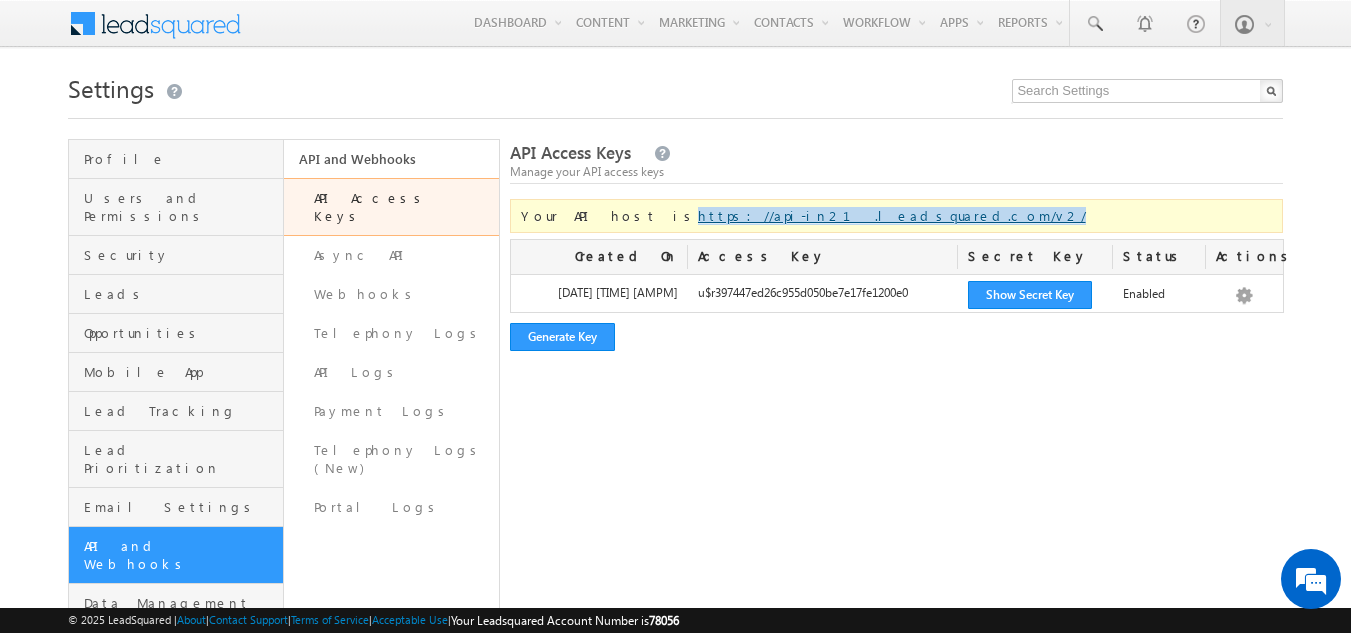 drag, startPoint x: 824, startPoint y: 215, endPoint x: 613, endPoint y: 211, distance: 211.03792 